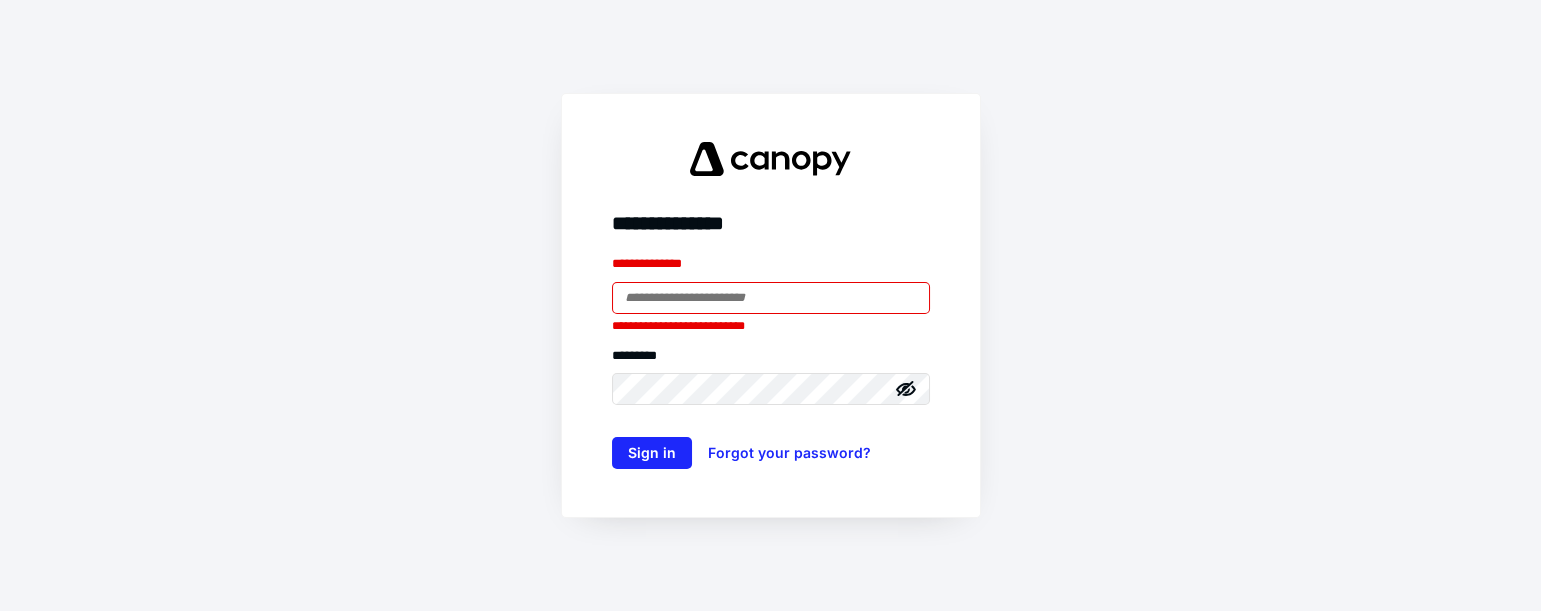 scroll, scrollTop: 0, scrollLeft: 0, axis: both 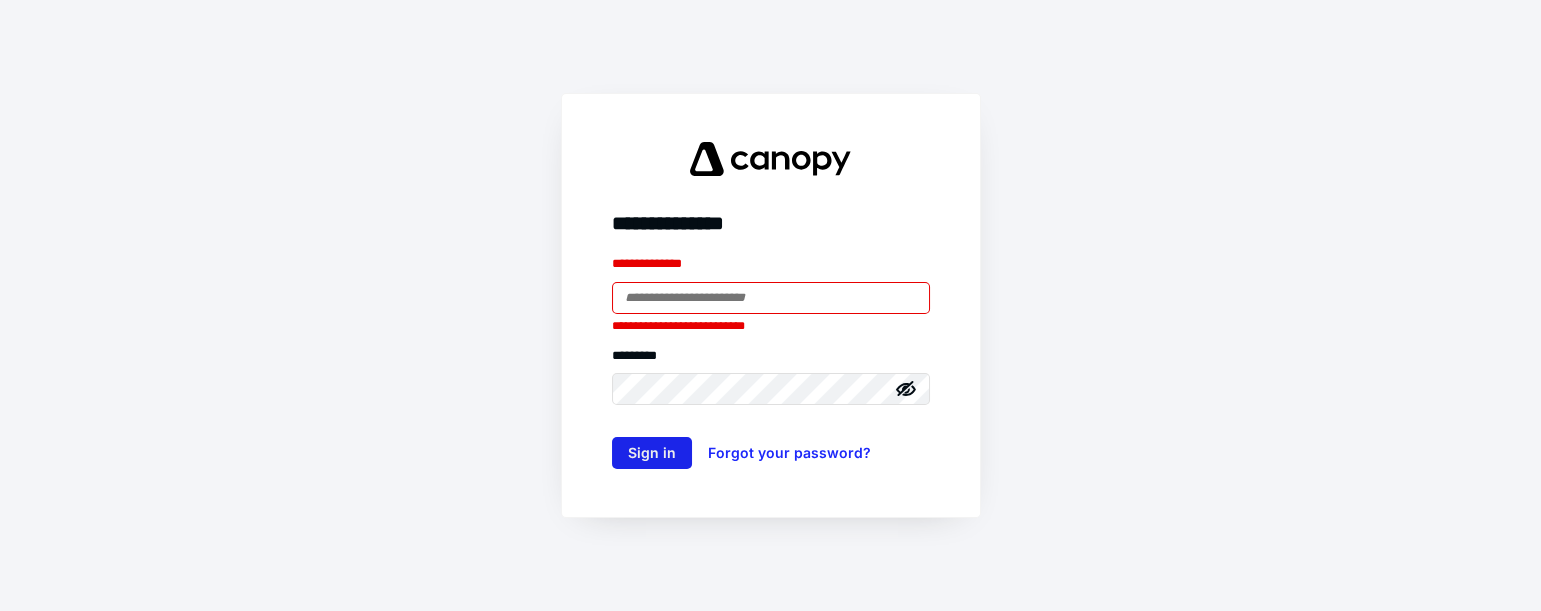 type on "**********" 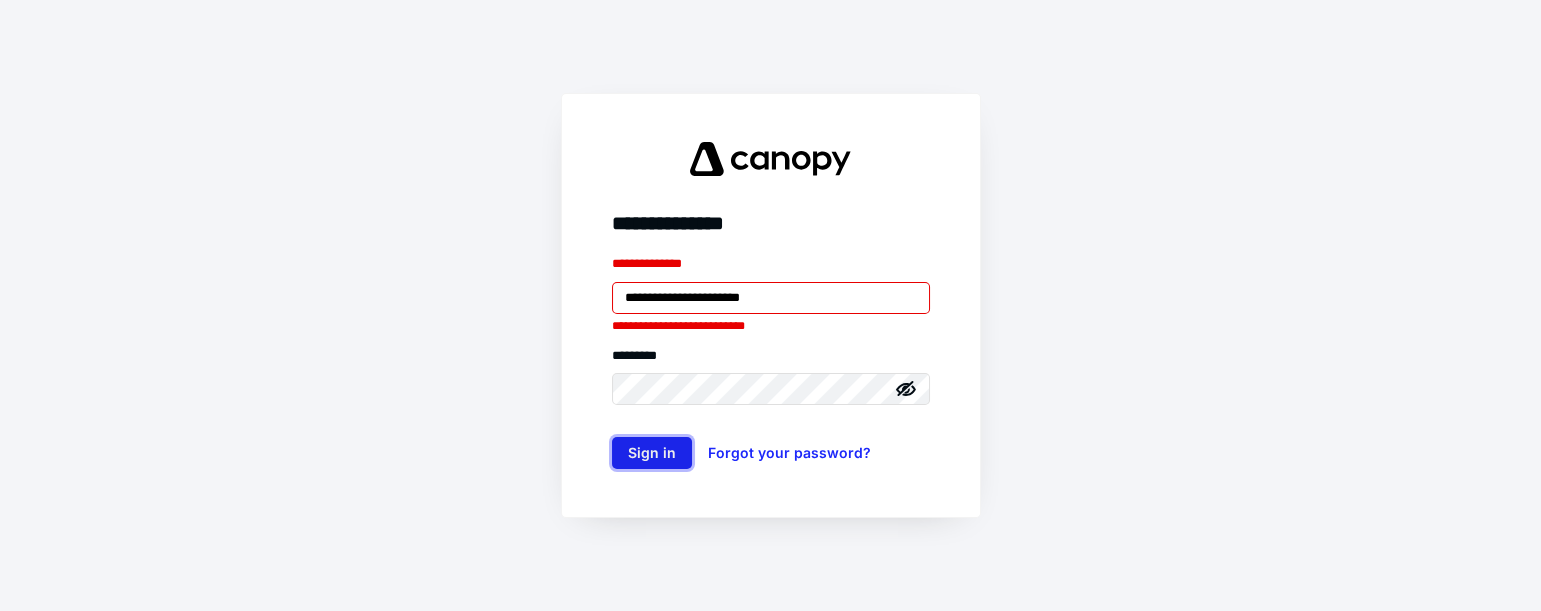click on "Sign in" at bounding box center [652, 453] 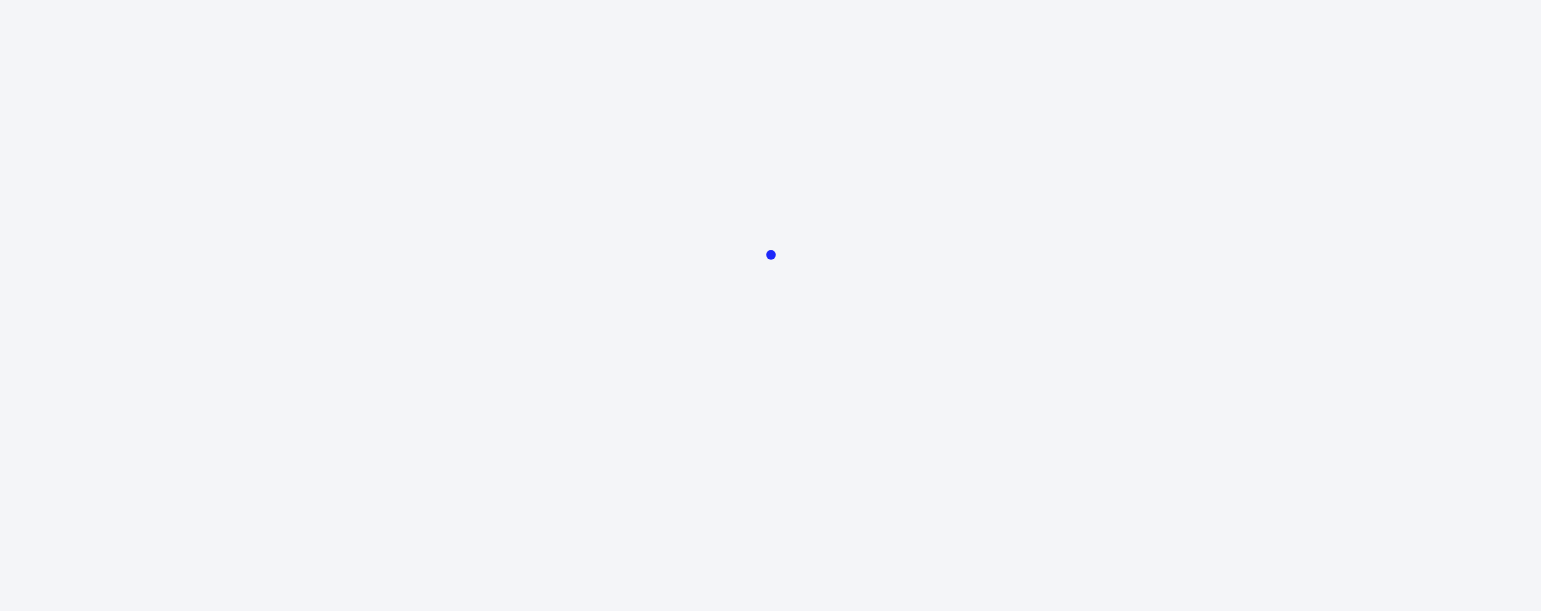 scroll, scrollTop: 0, scrollLeft: 0, axis: both 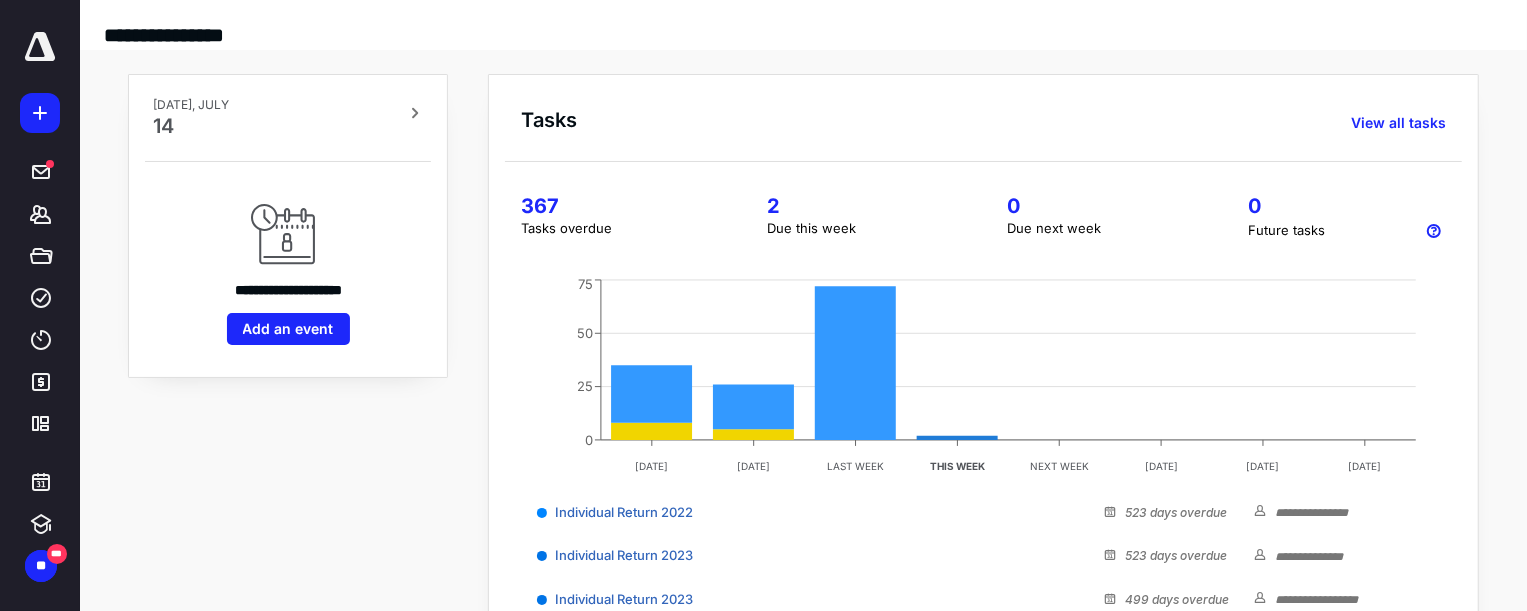 click on "**********" at bounding box center (288, 520) 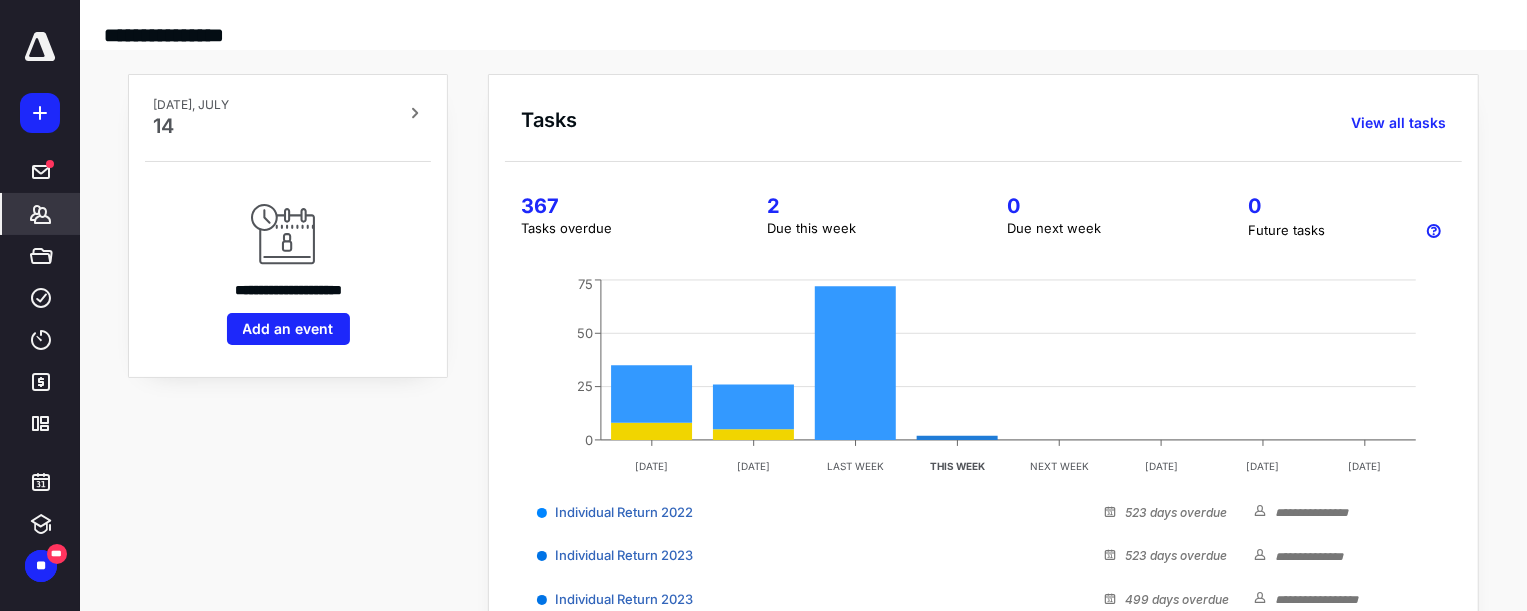 click 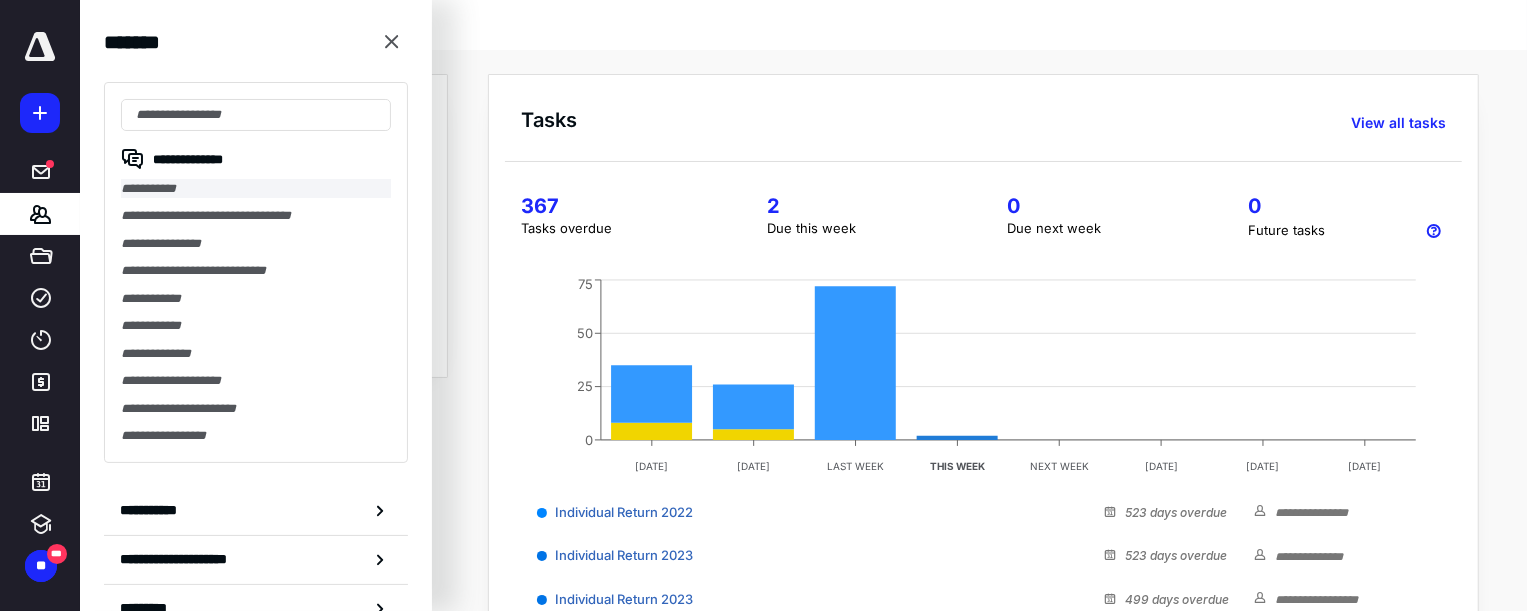 click on "**********" at bounding box center (256, 188) 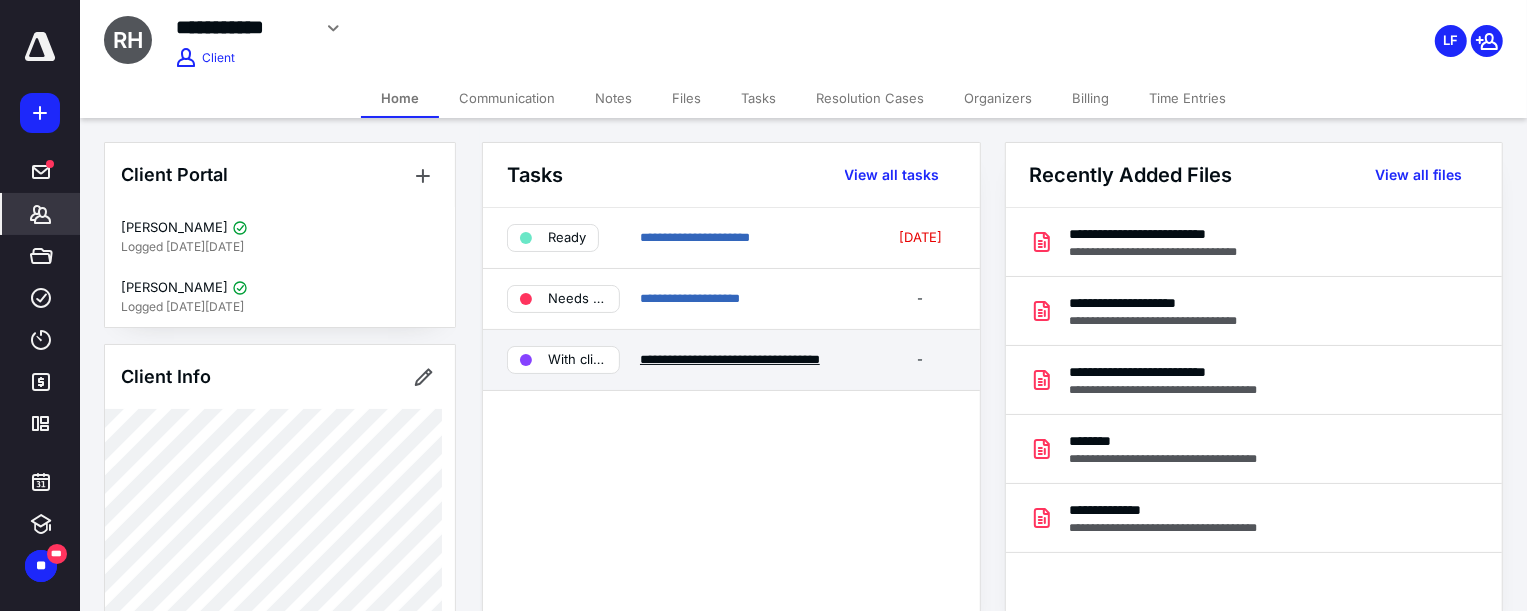 click on "**********" at bounding box center [730, 359] 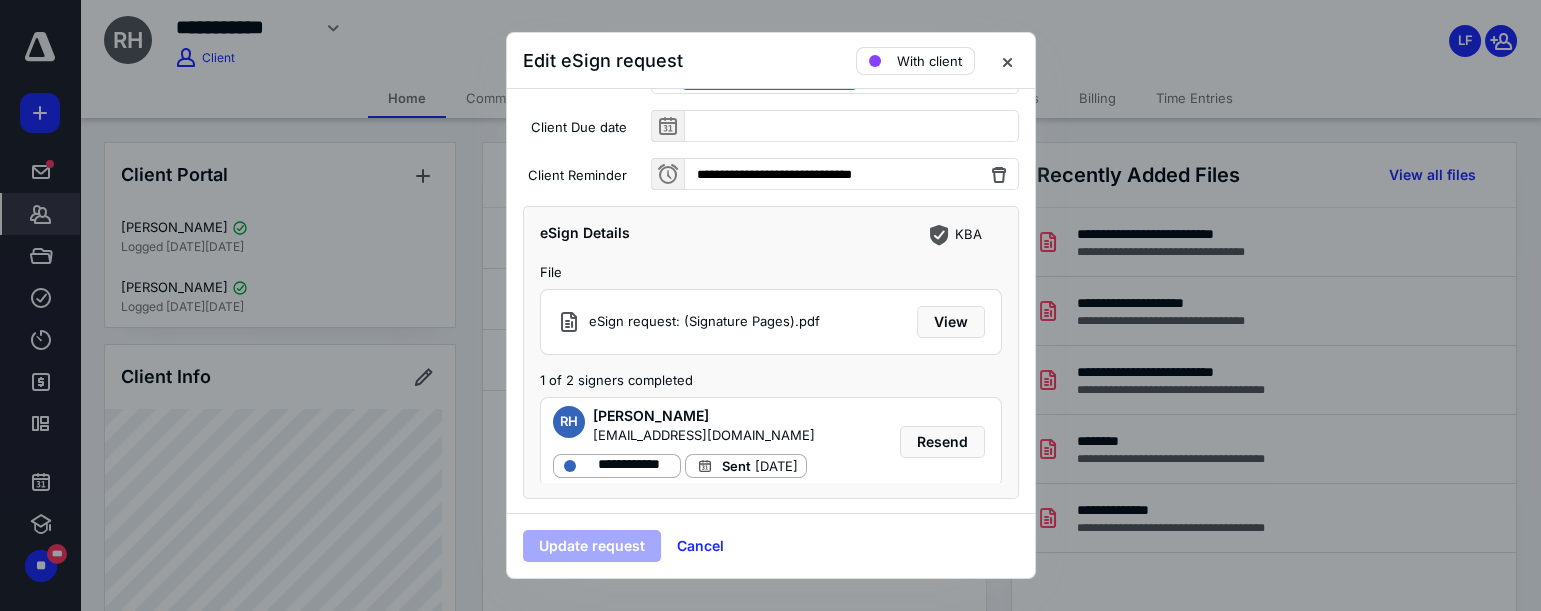 scroll, scrollTop: 224, scrollLeft: 0, axis: vertical 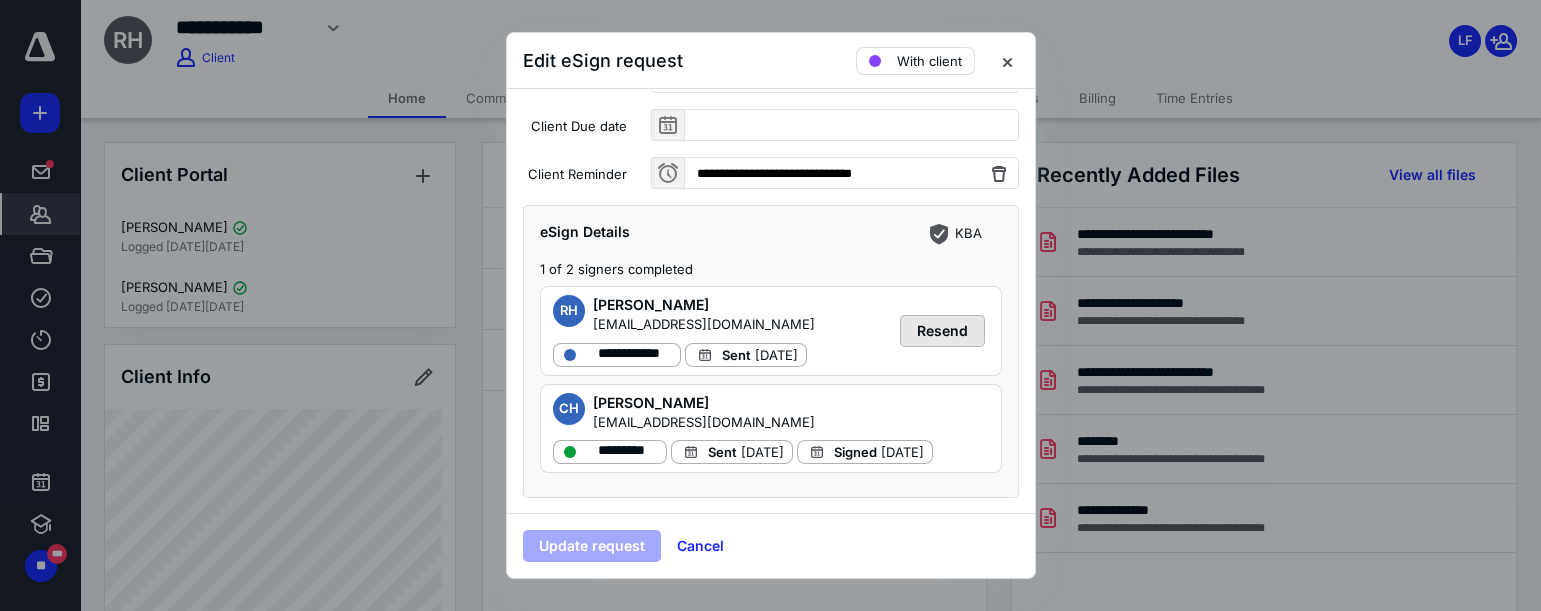 click on "Resend" at bounding box center [942, 331] 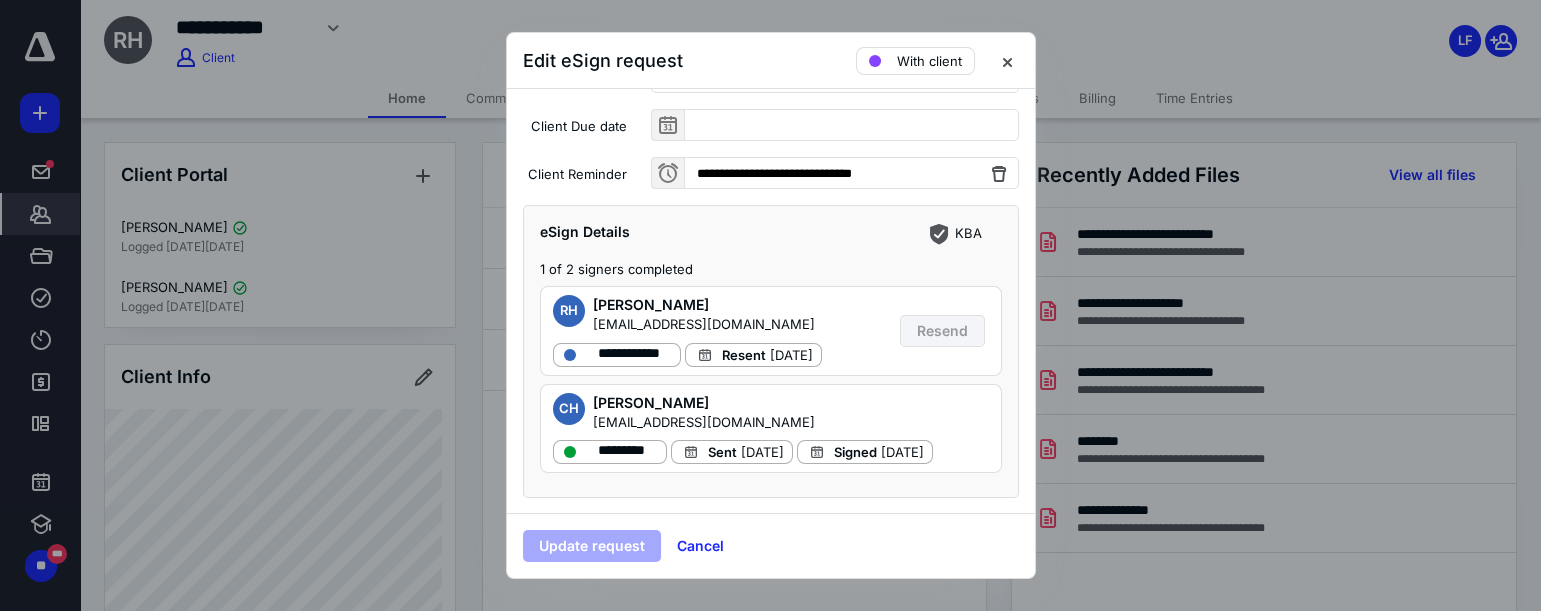 drag, startPoint x: 1010, startPoint y: 63, endPoint x: 1019, endPoint y: 69, distance: 10.816654 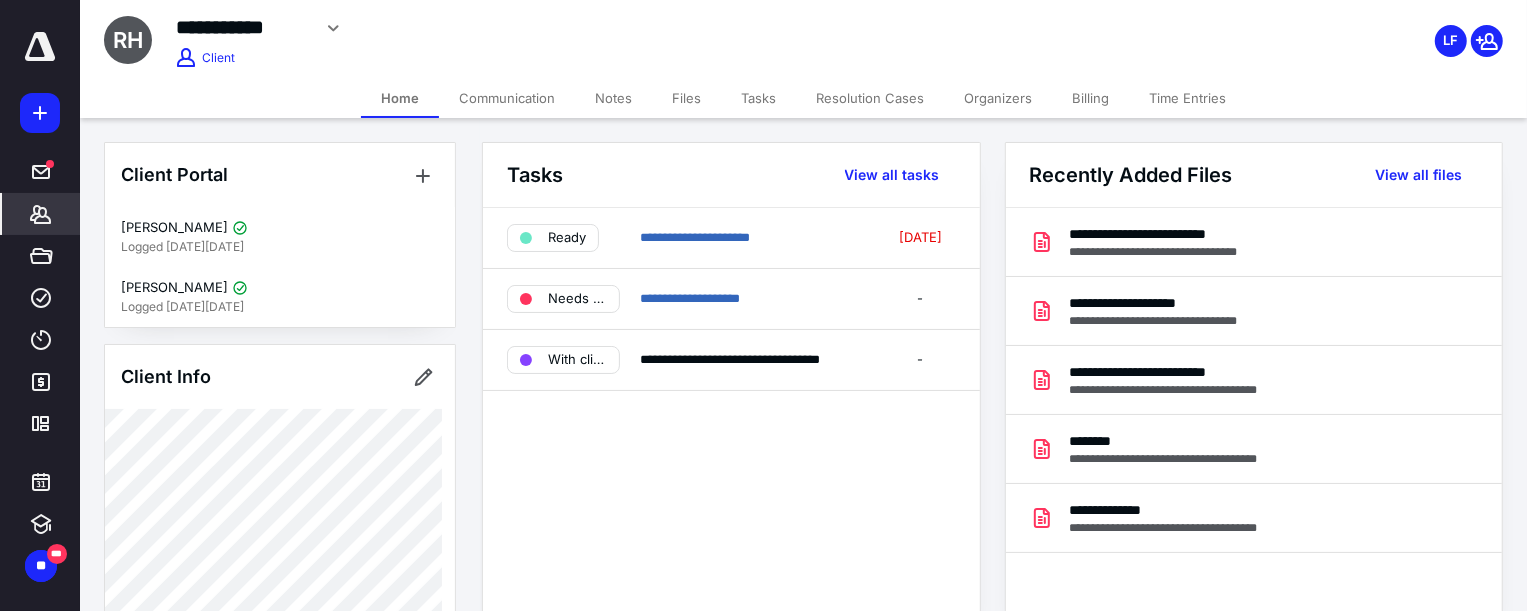 click on "Billing" at bounding box center (1090, 98) 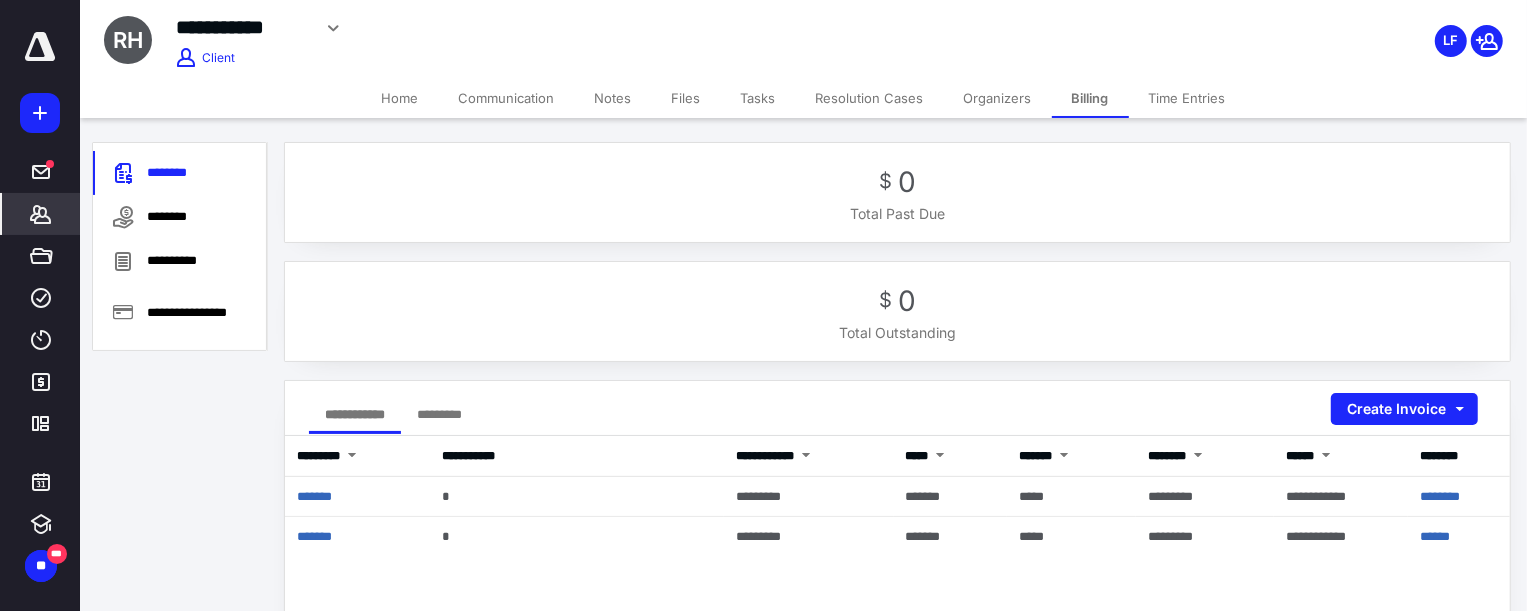 click on "Home" at bounding box center [400, 98] 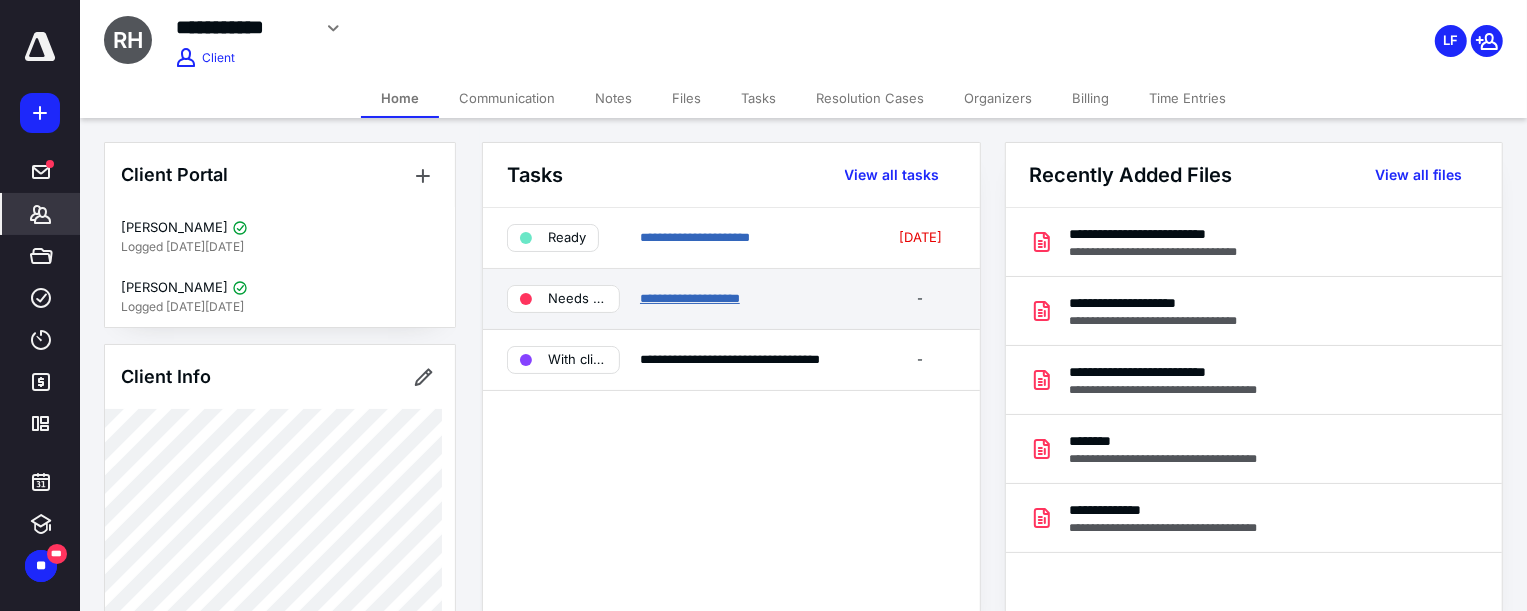 click on "**********" at bounding box center [690, 298] 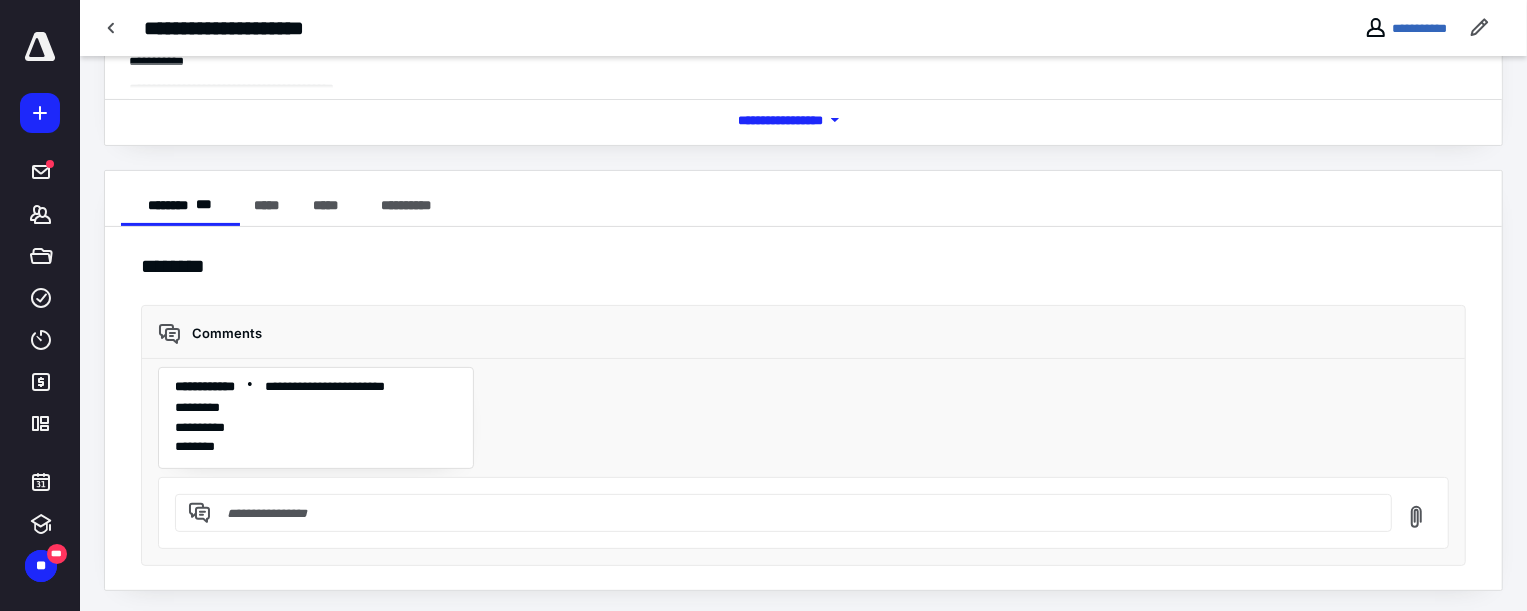 scroll, scrollTop: 274, scrollLeft: 0, axis: vertical 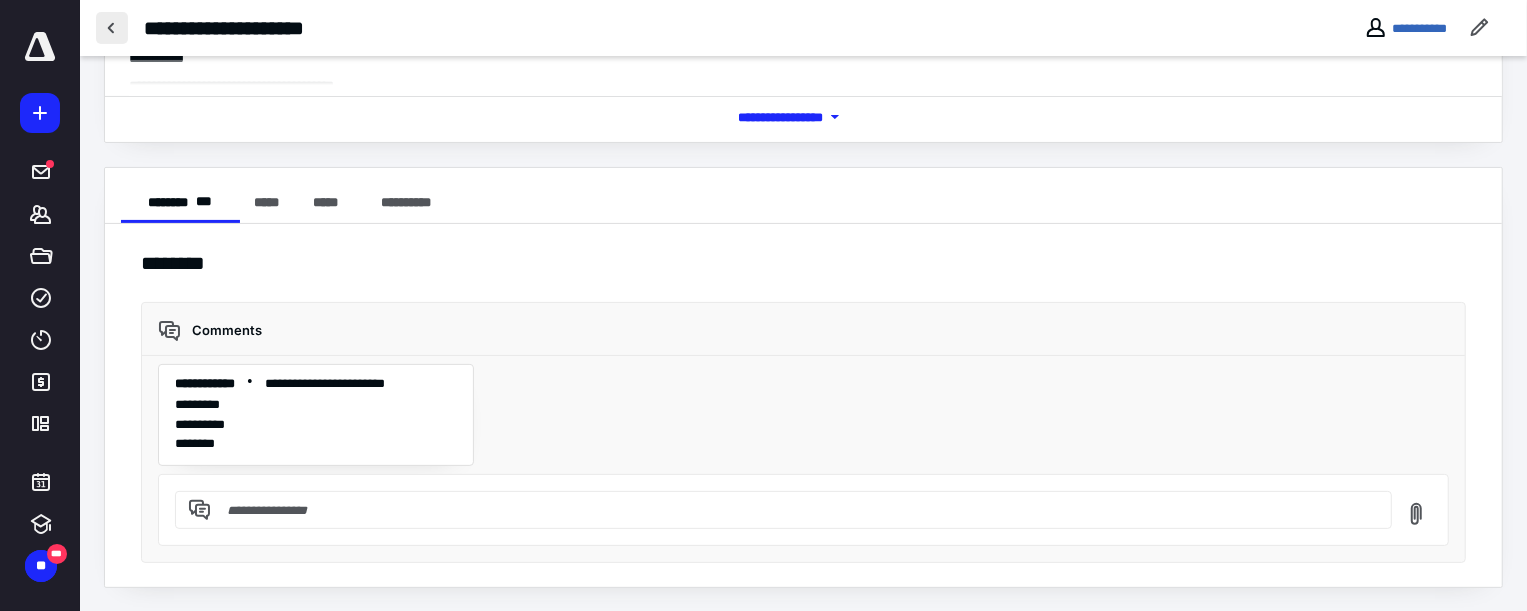 click at bounding box center (112, 28) 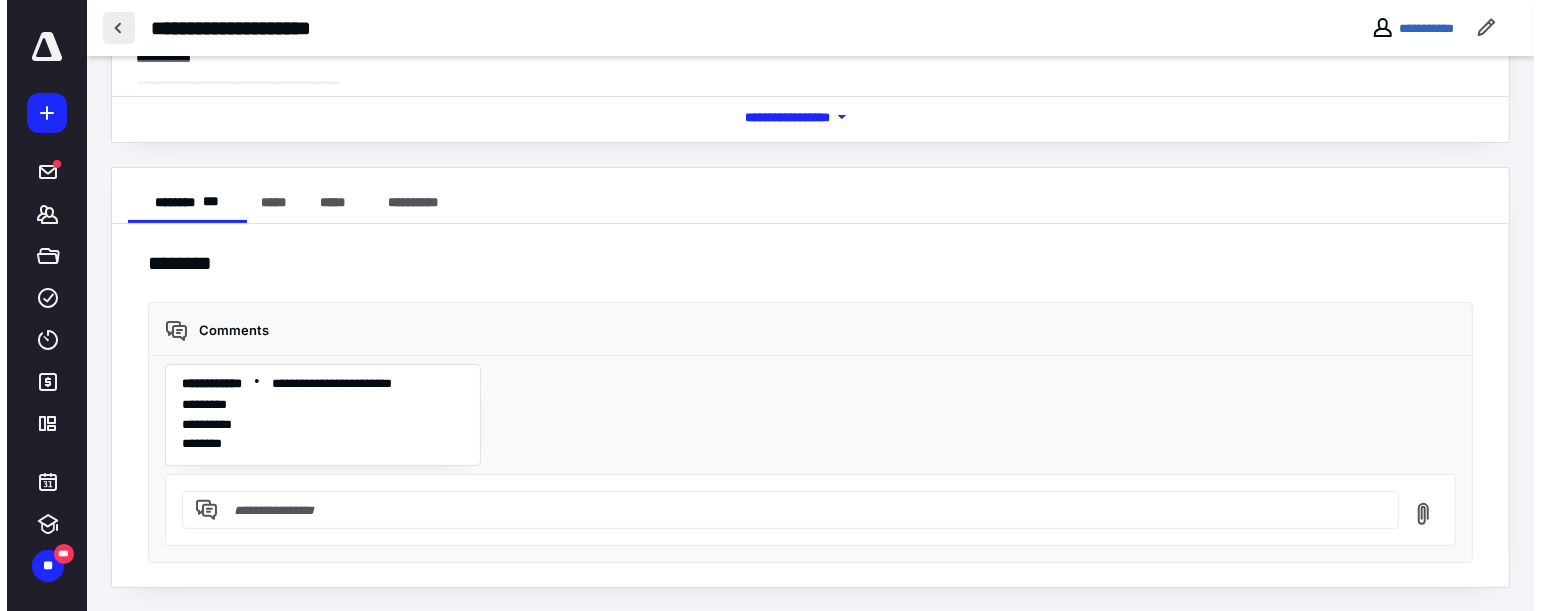 scroll, scrollTop: 0, scrollLeft: 0, axis: both 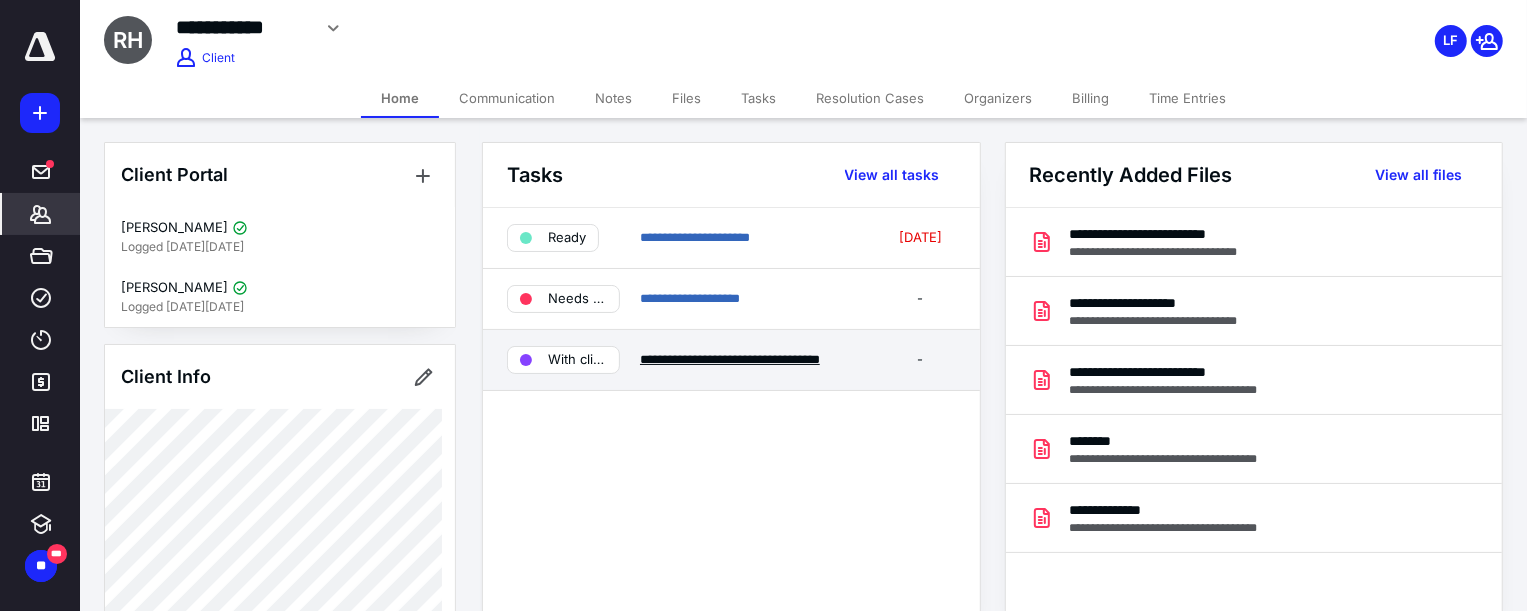 click on "**********" at bounding box center (730, 359) 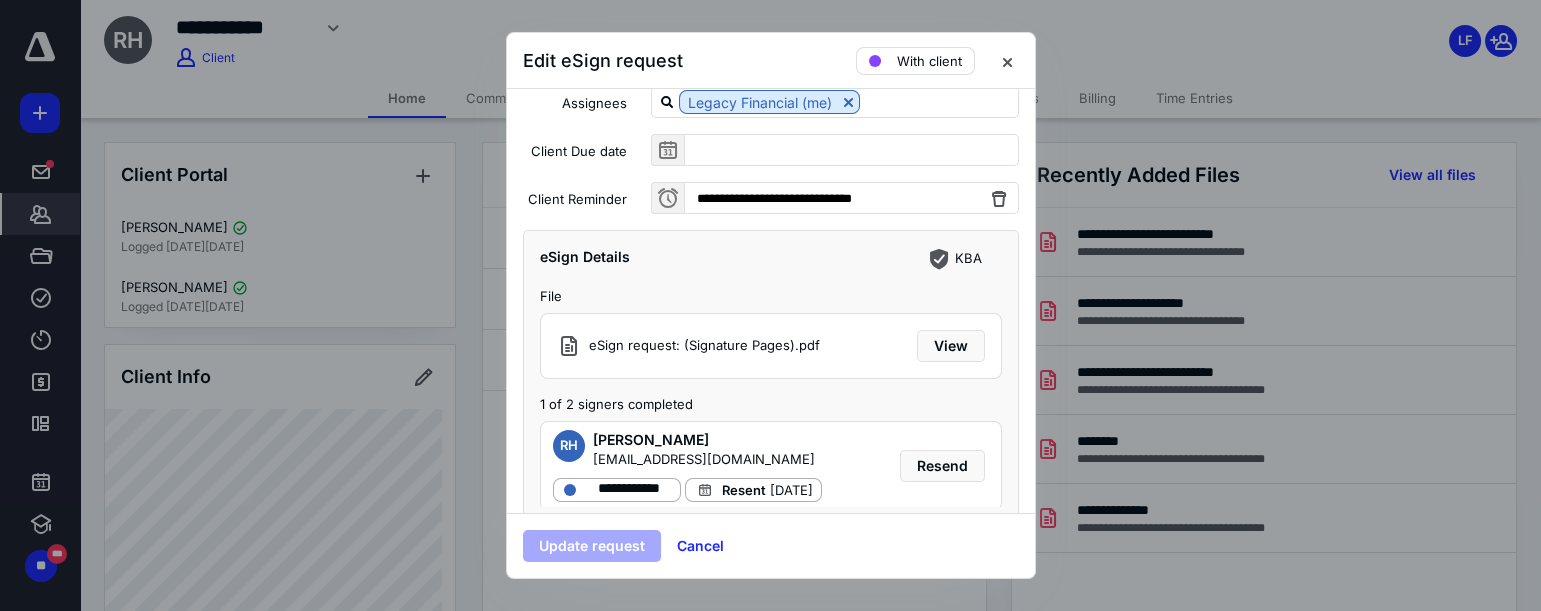 scroll, scrollTop: 224, scrollLeft: 0, axis: vertical 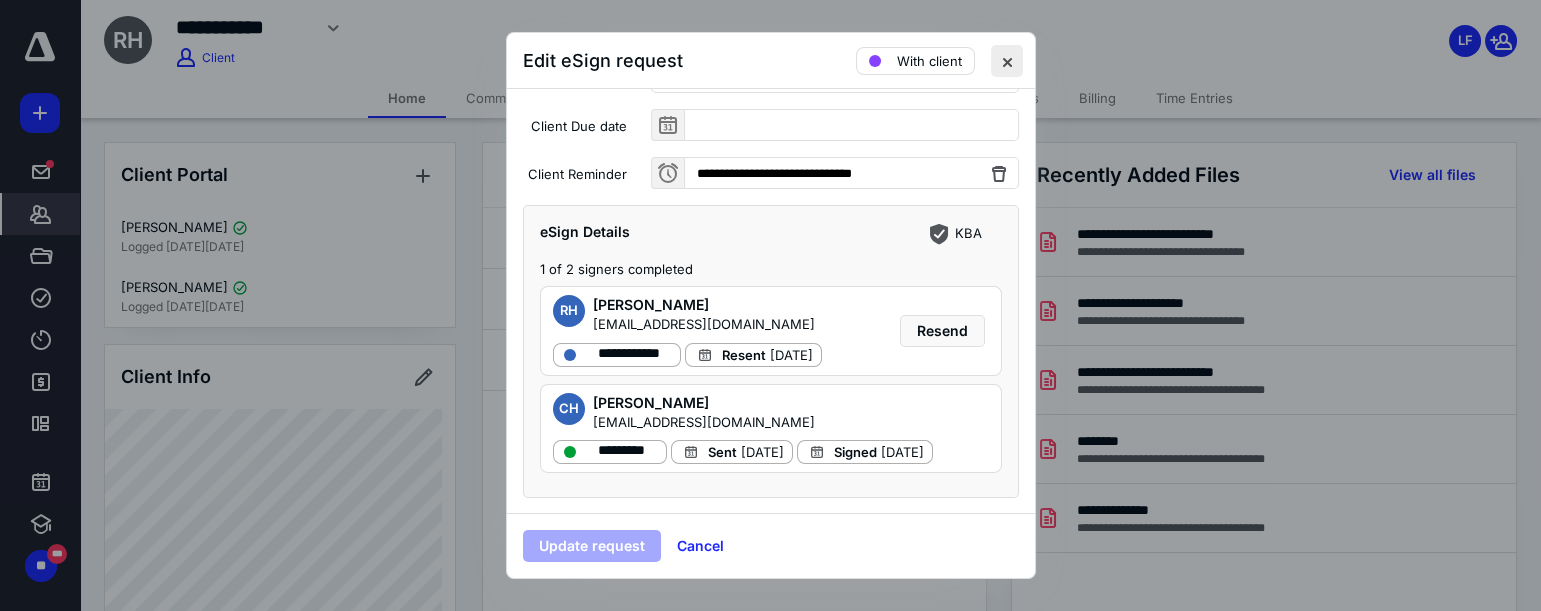 click at bounding box center [1007, 61] 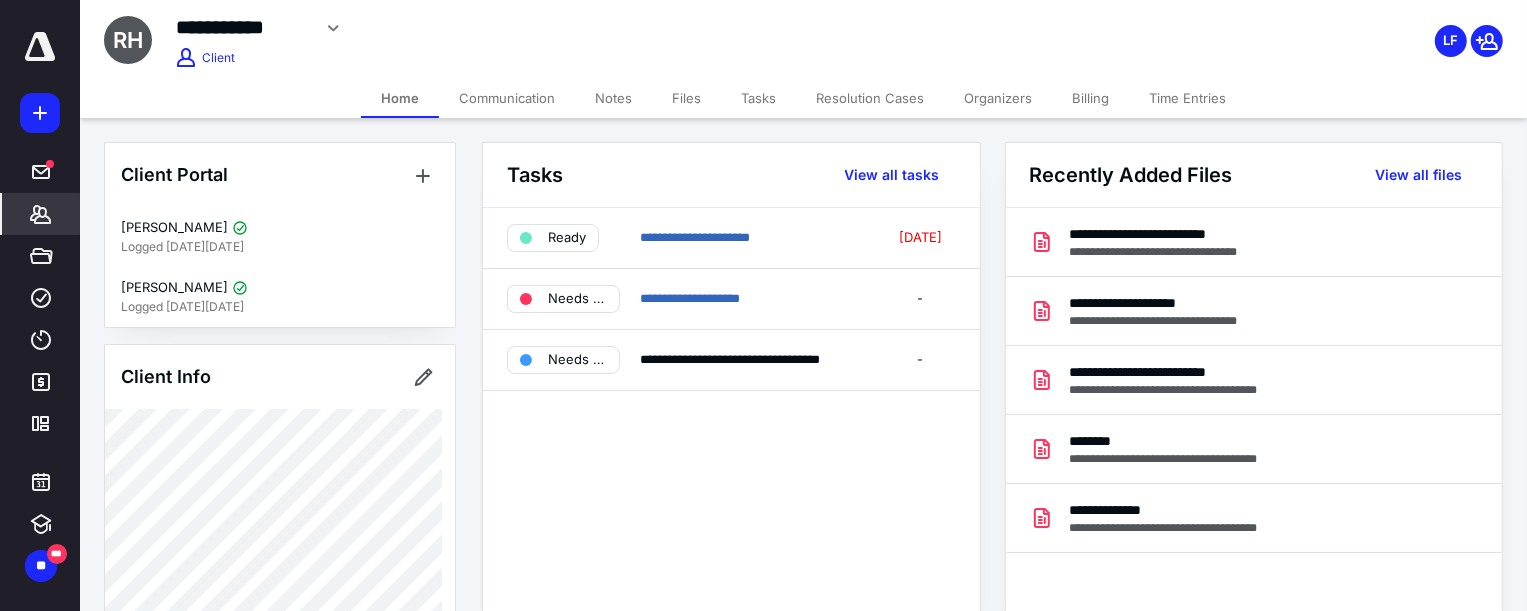 click on "Tasks View all tasks" at bounding box center (731, 175) 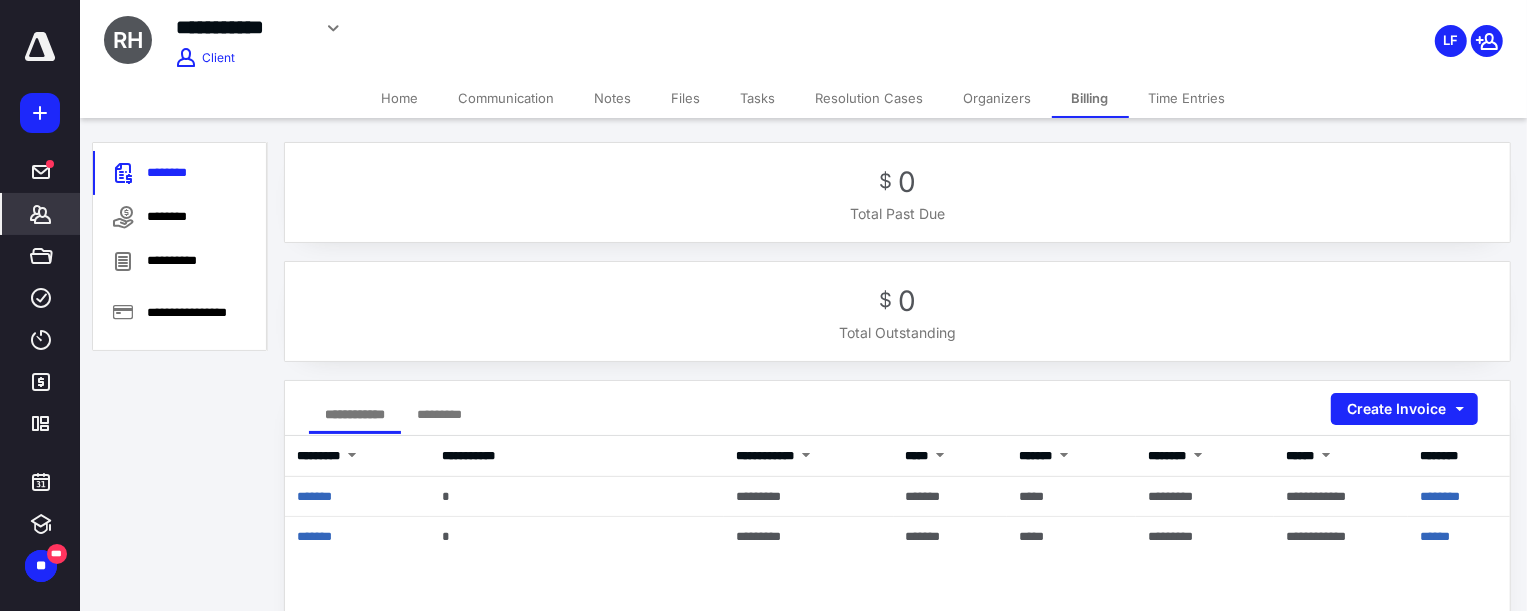 click on "Home" at bounding box center [400, 98] 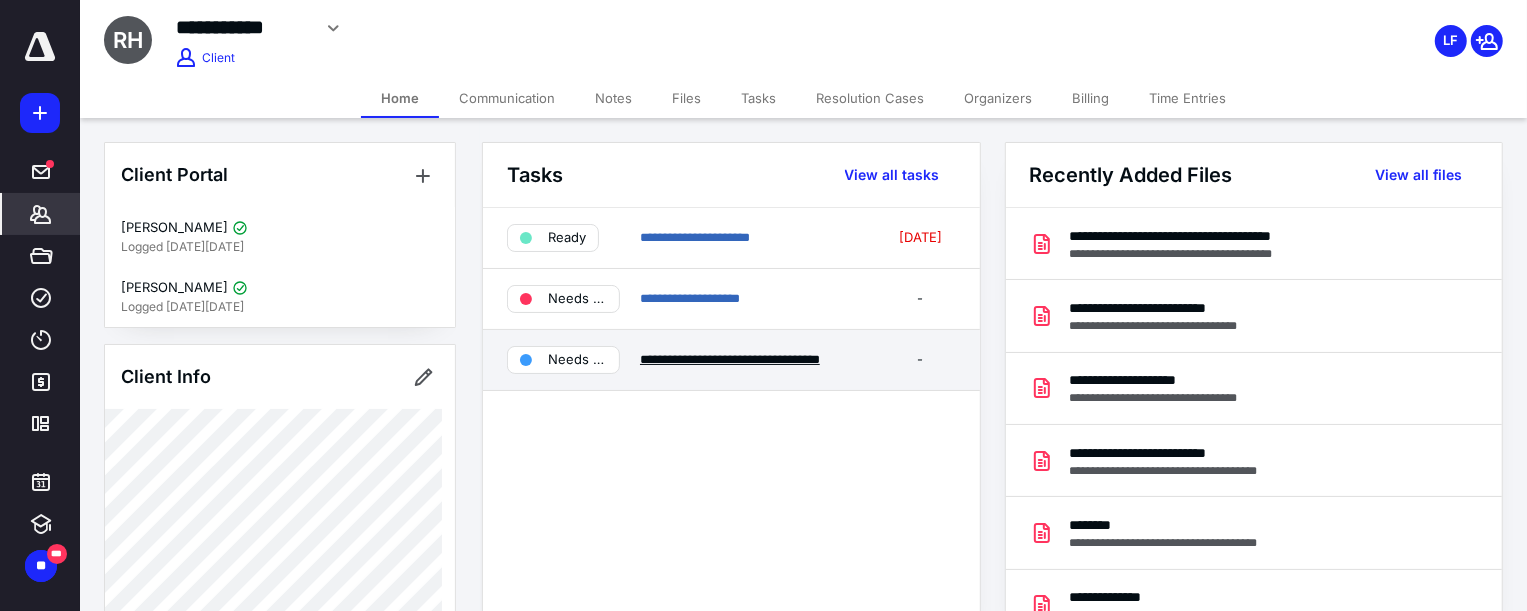 click on "**********" at bounding box center (730, 359) 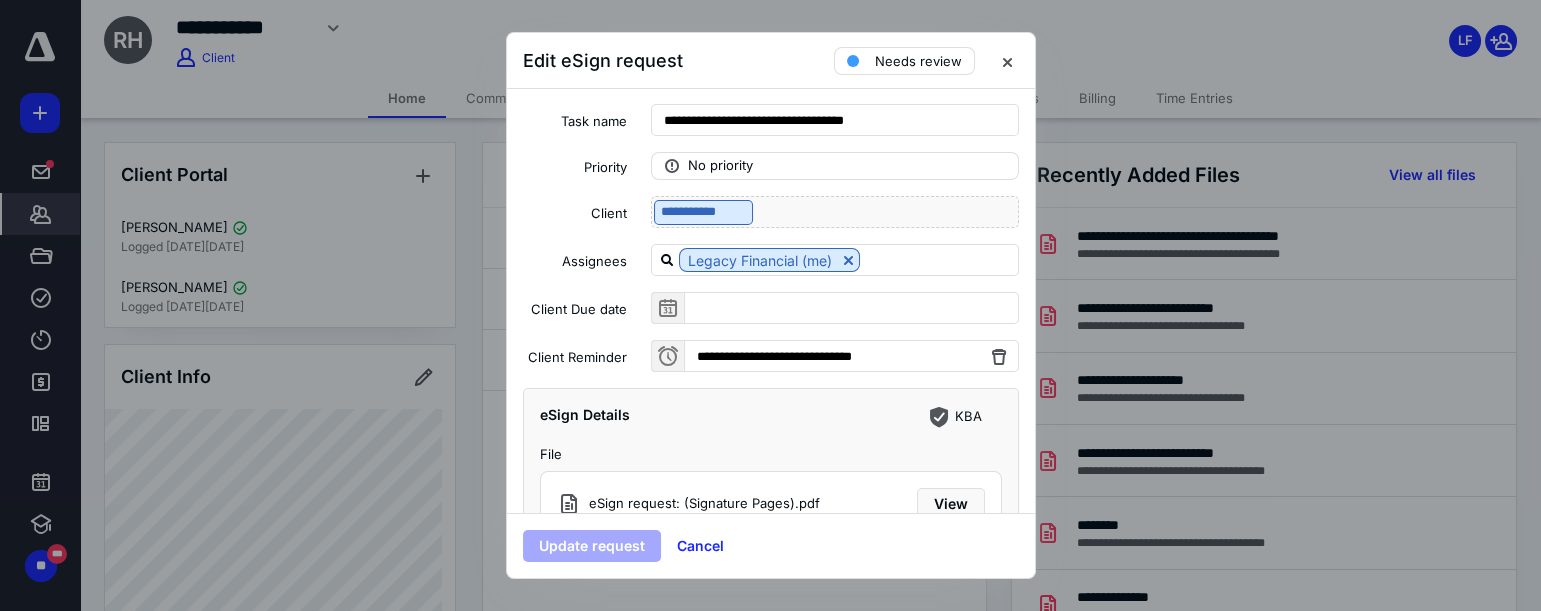 scroll, scrollTop: 90, scrollLeft: 0, axis: vertical 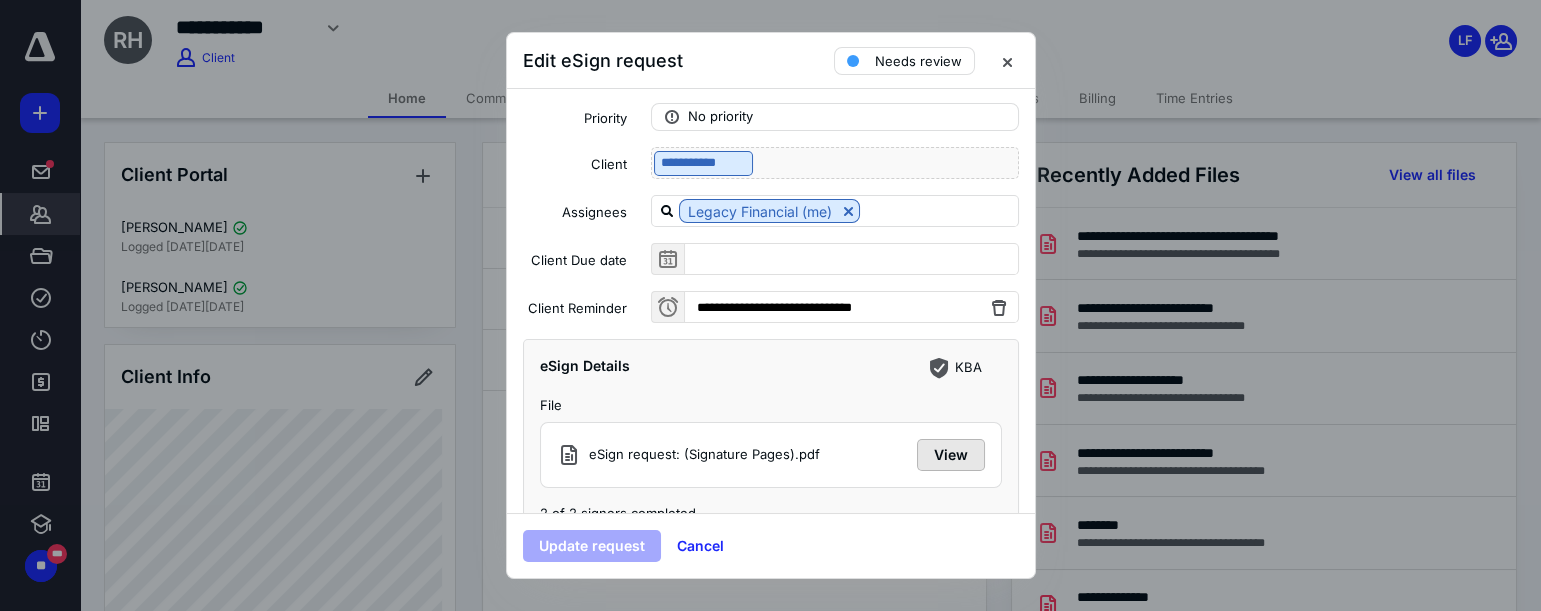 click on "View" at bounding box center (951, 455) 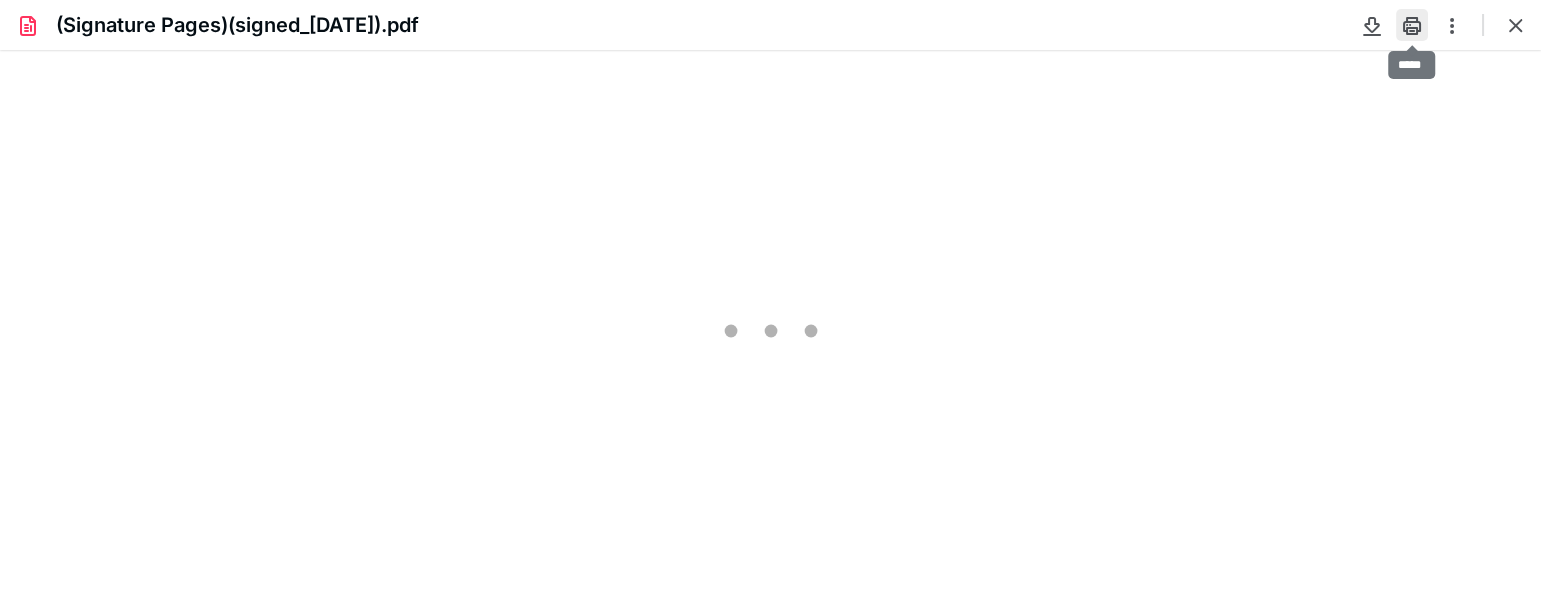 scroll, scrollTop: 0, scrollLeft: 0, axis: both 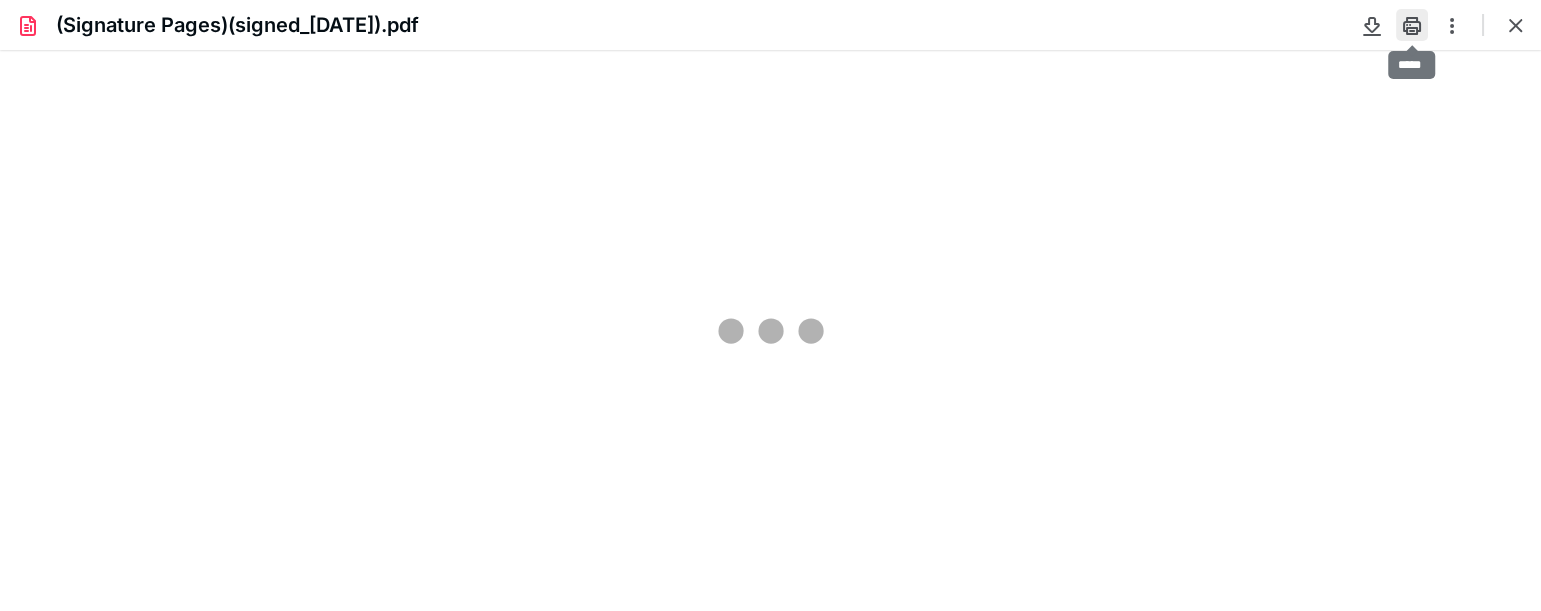 click at bounding box center [1412, 25] 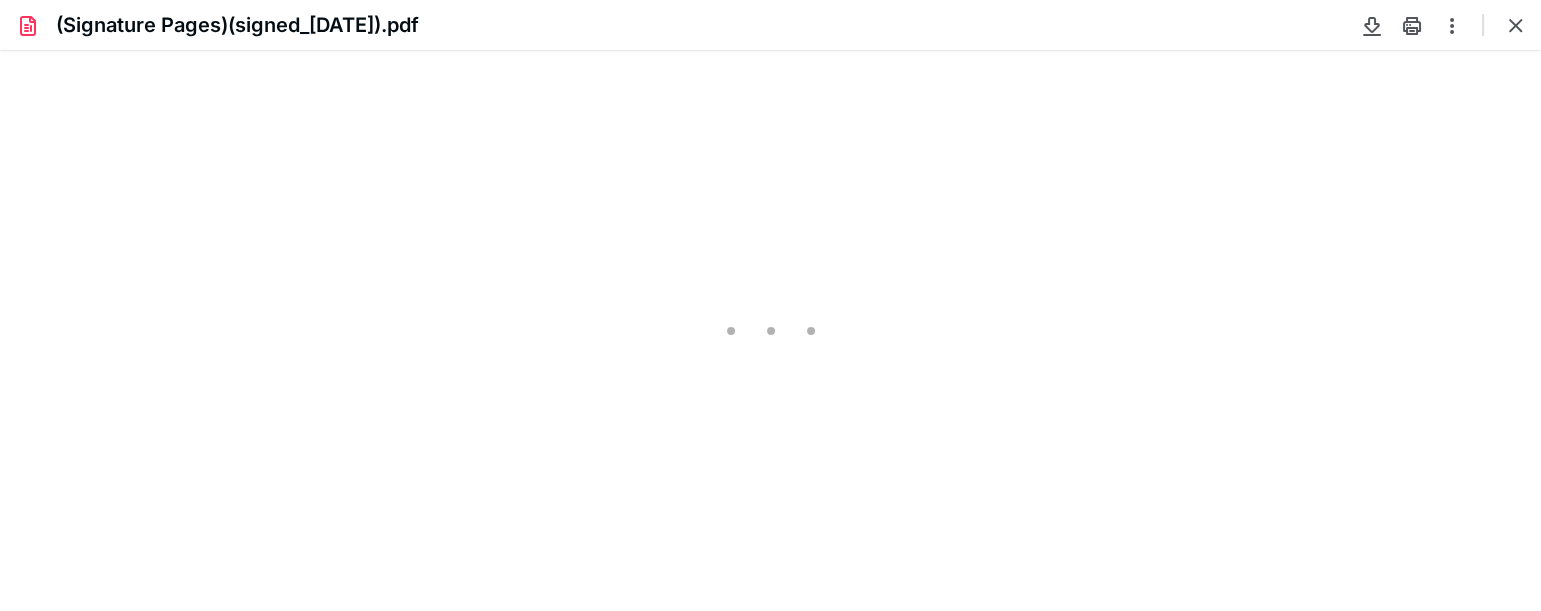 type on "66" 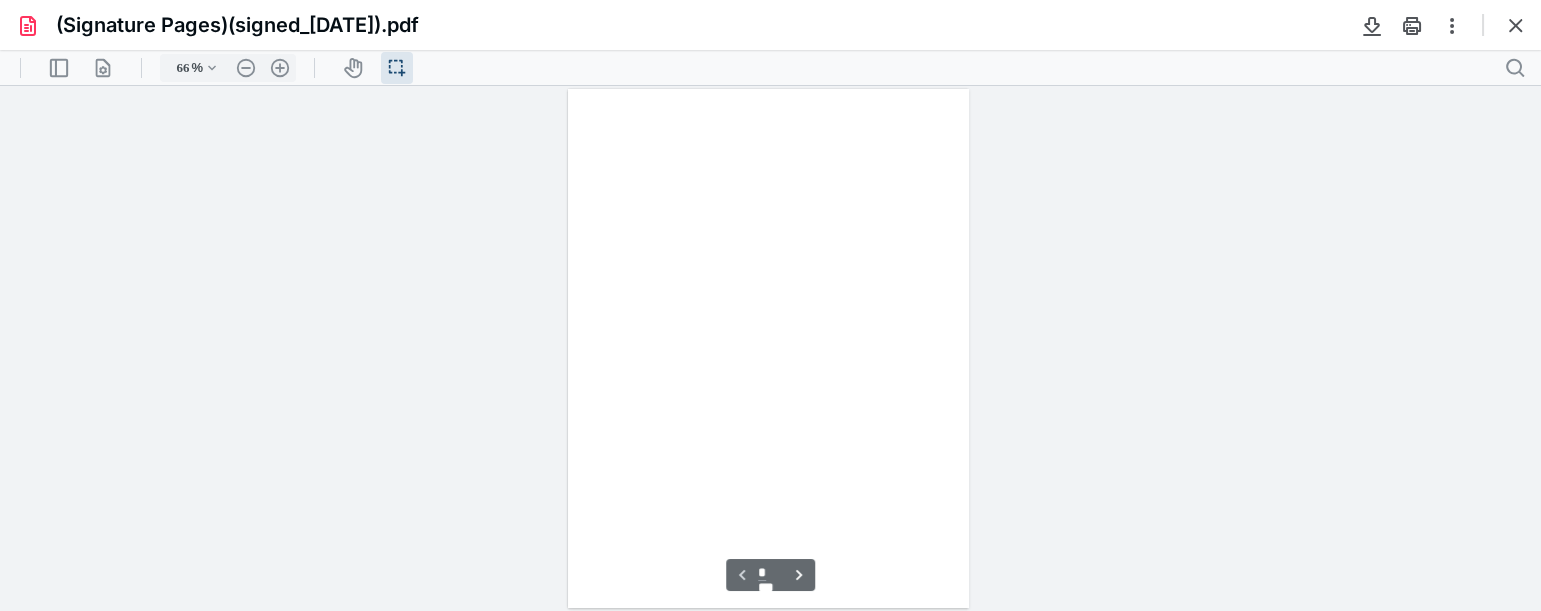 scroll, scrollTop: 39, scrollLeft: 0, axis: vertical 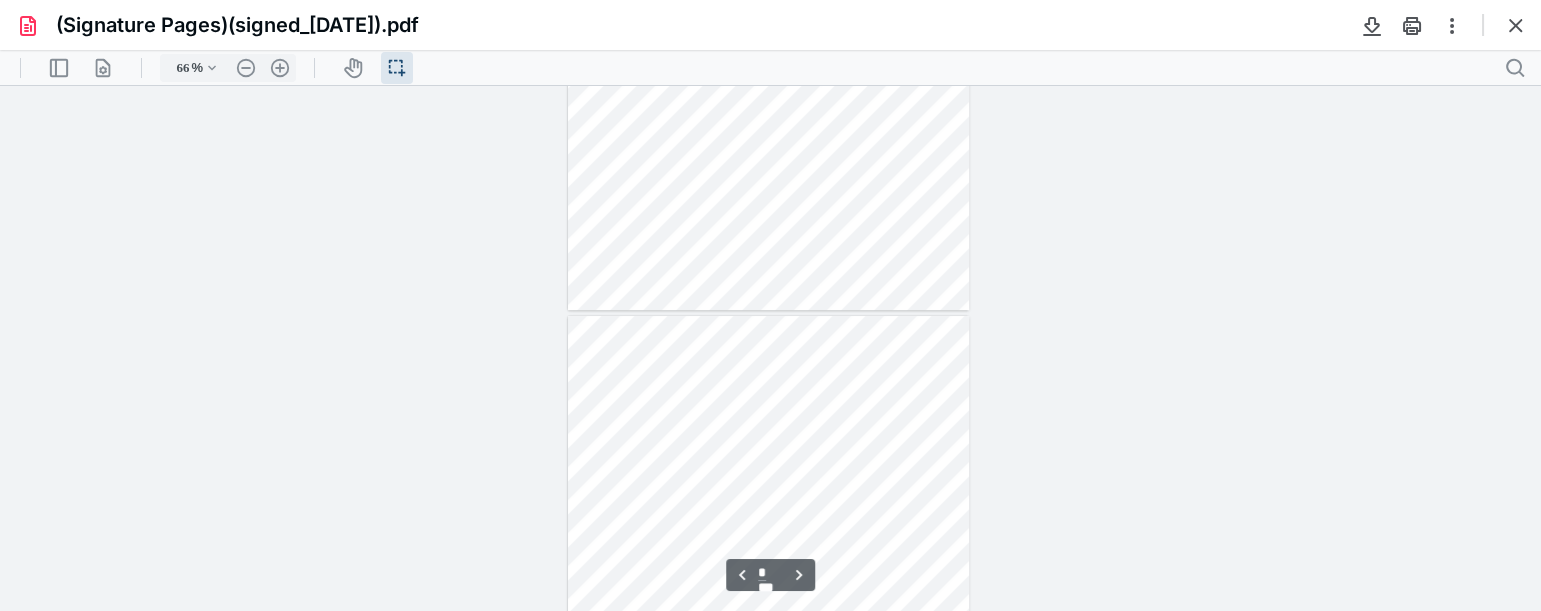 type on "*" 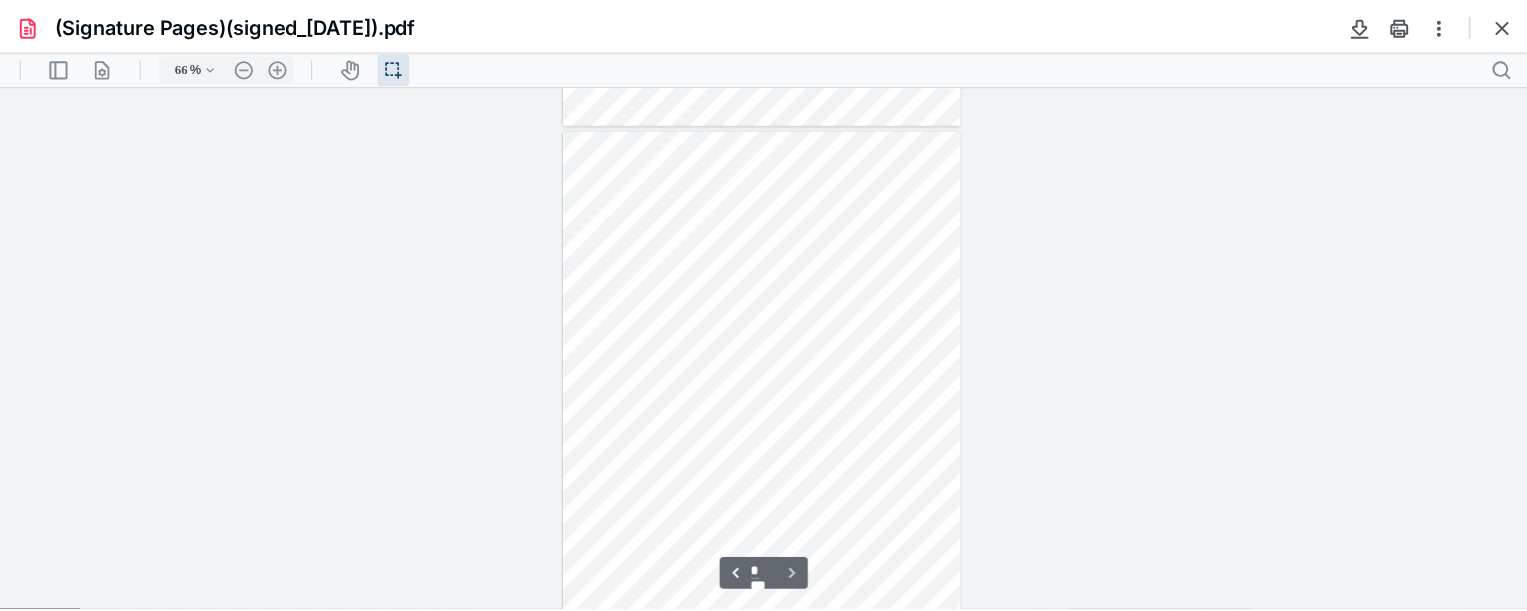 scroll, scrollTop: 1575, scrollLeft: 0, axis: vertical 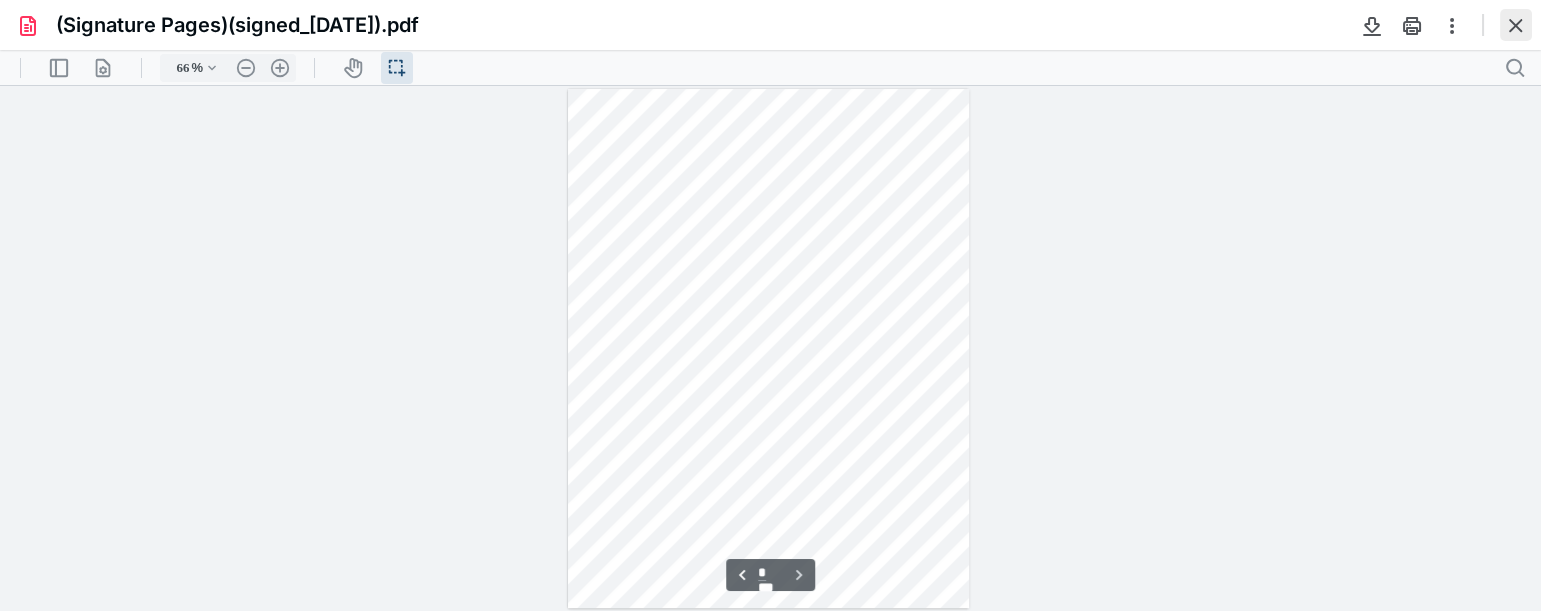 click at bounding box center (1516, 25) 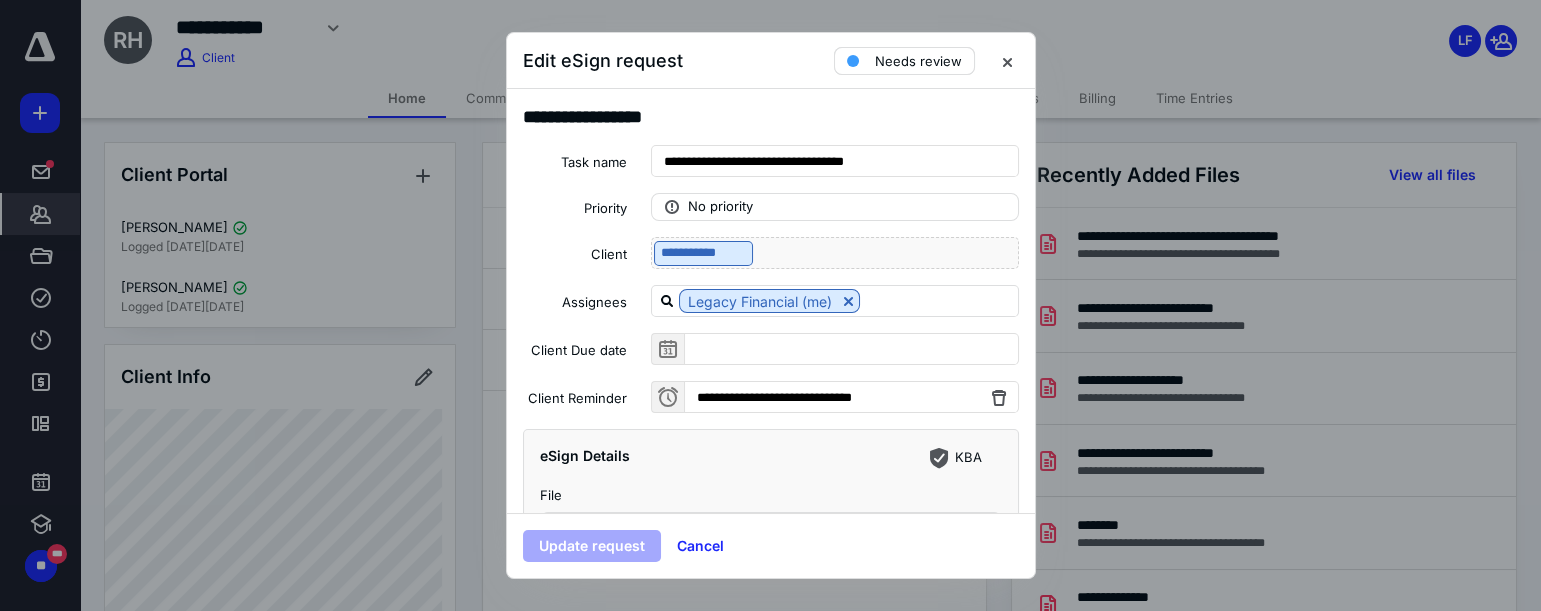 click on "Needs review" at bounding box center [918, 61] 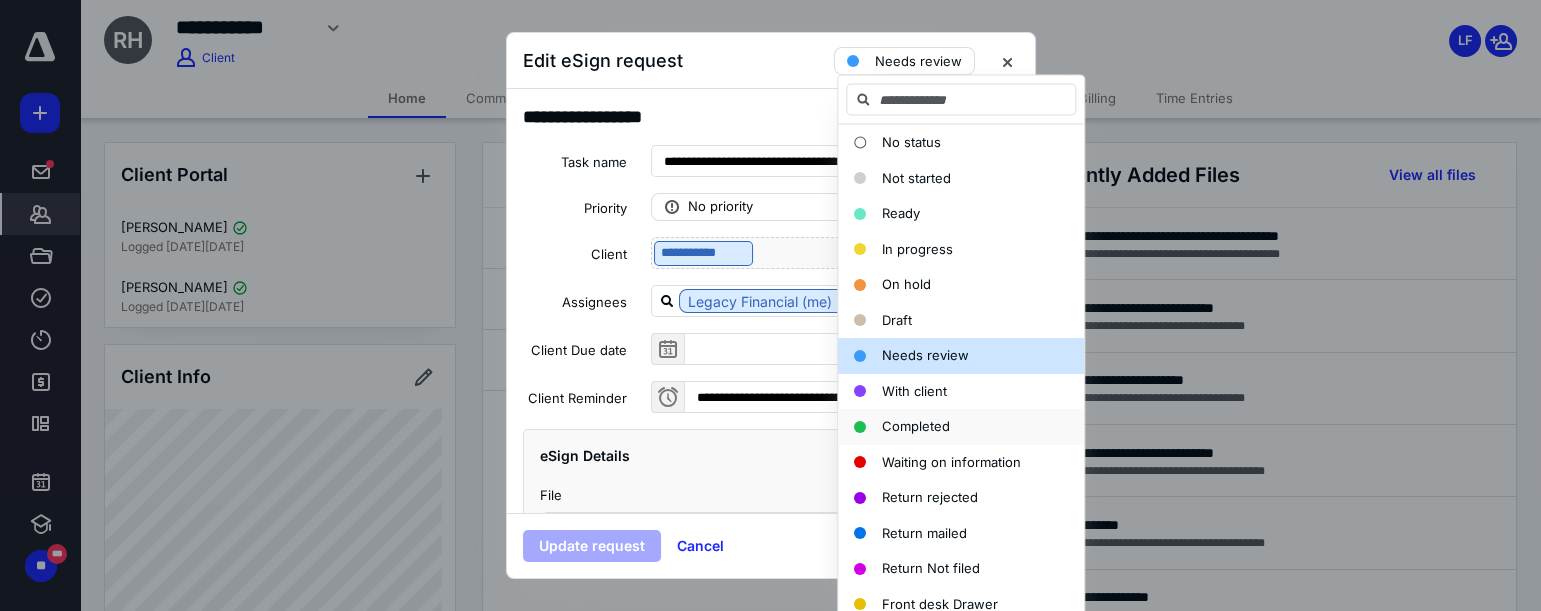 click on "Completed" at bounding box center (916, 427) 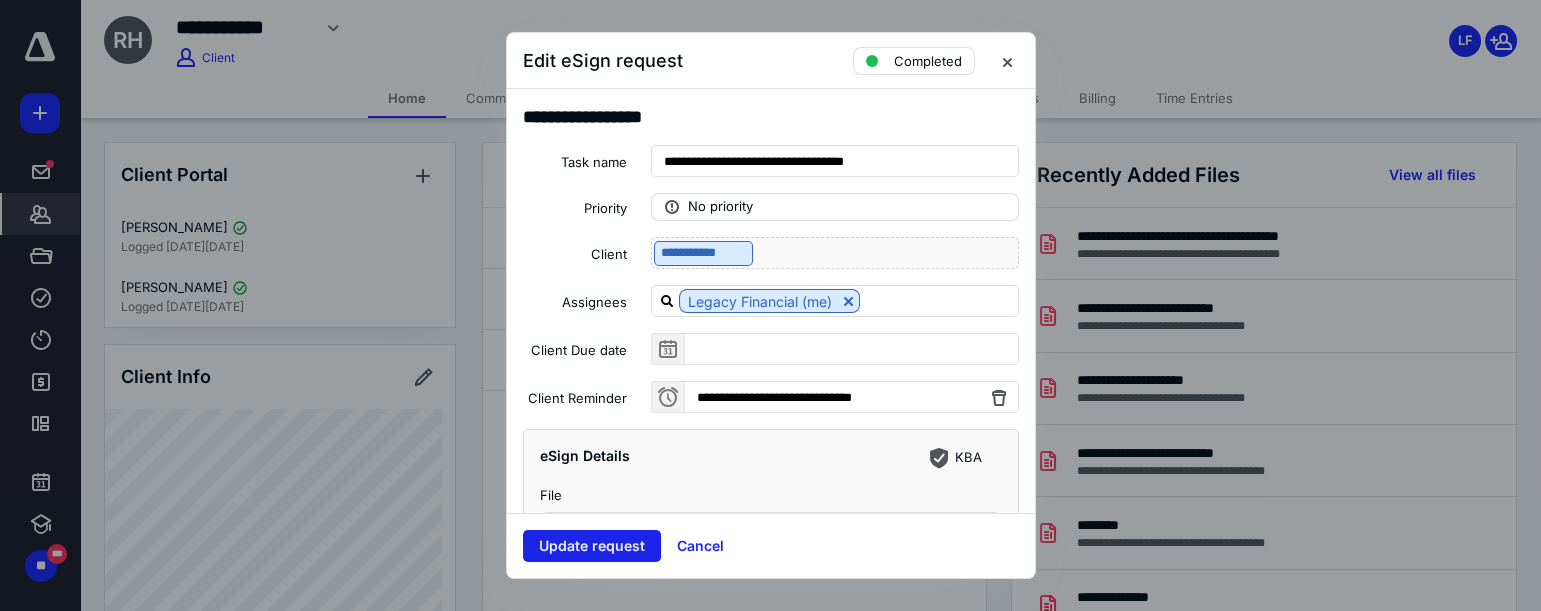 click on "Update request" at bounding box center [592, 546] 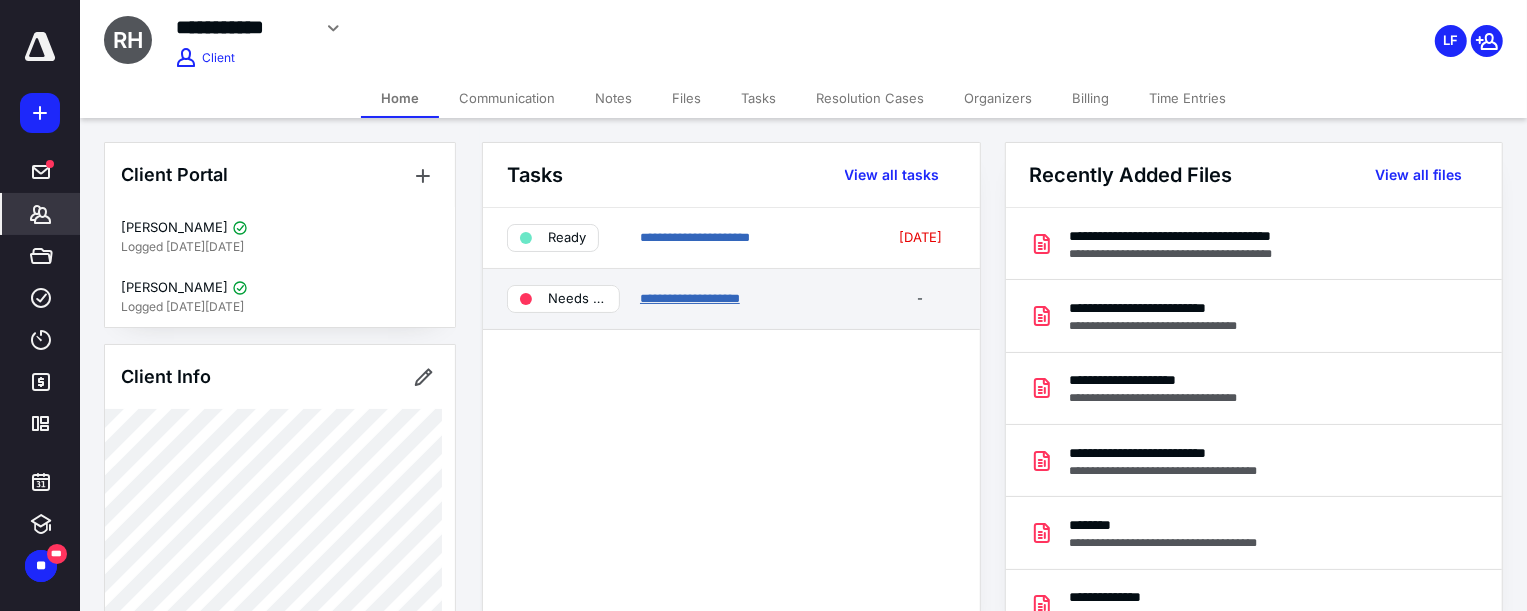 click on "**********" at bounding box center [690, 298] 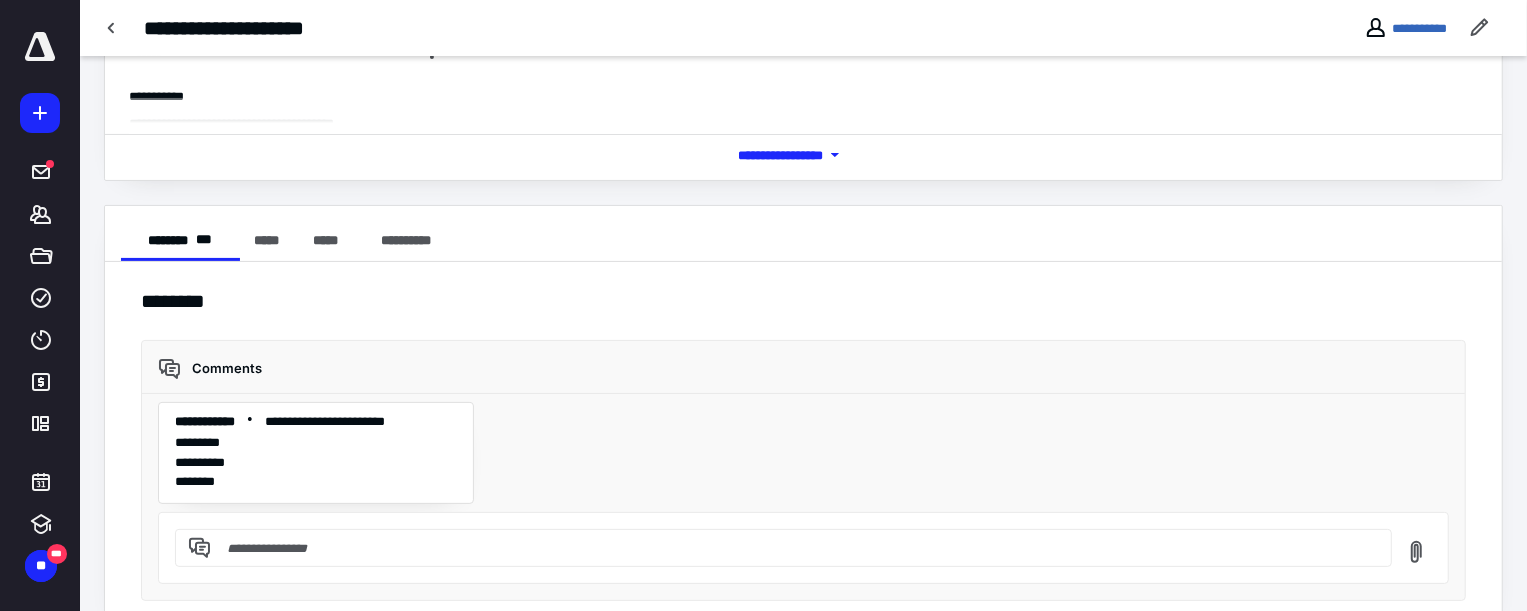 scroll, scrollTop: 274, scrollLeft: 0, axis: vertical 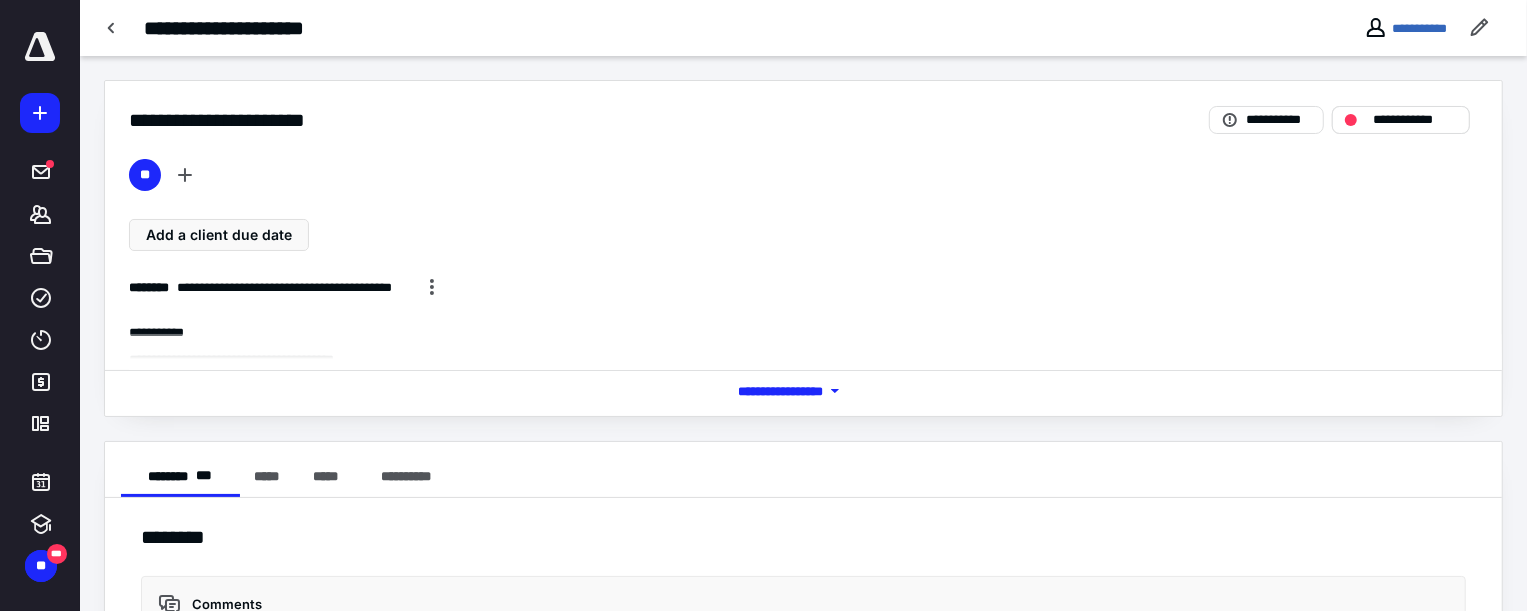 click on "**********" at bounding box center [1401, 120] 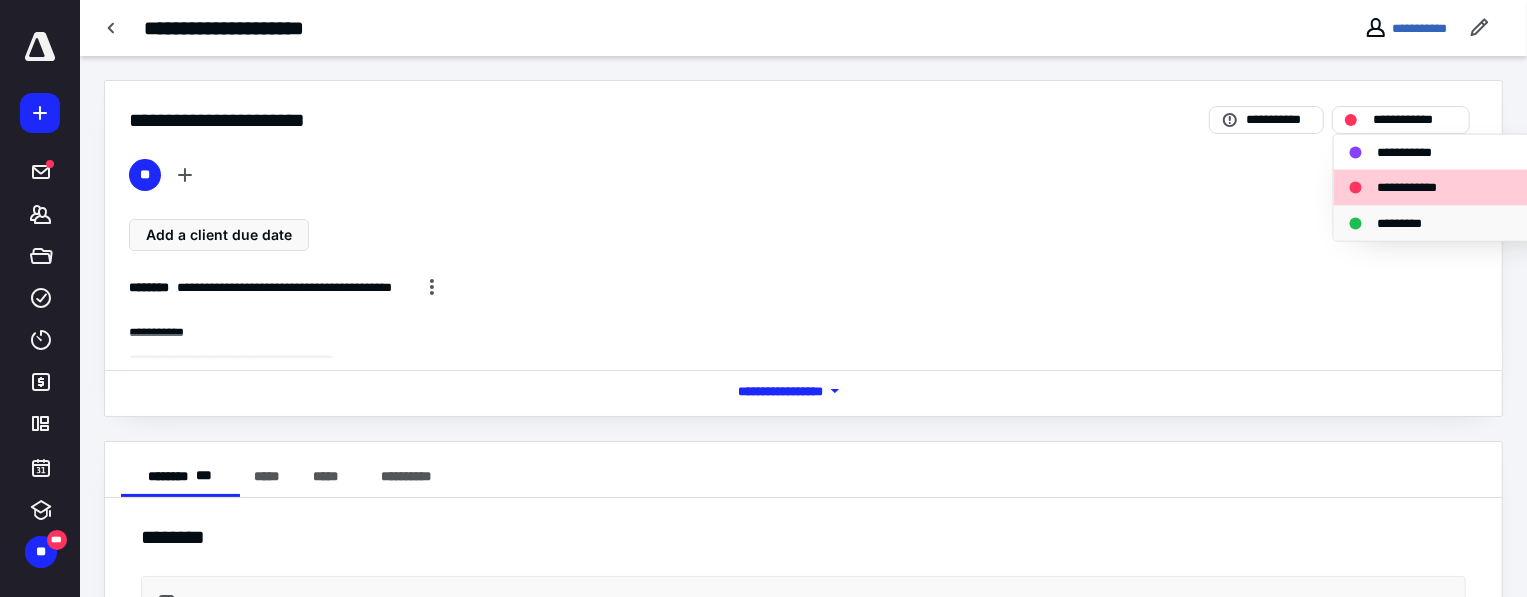 click on "*********" at bounding box center [1411, 223] 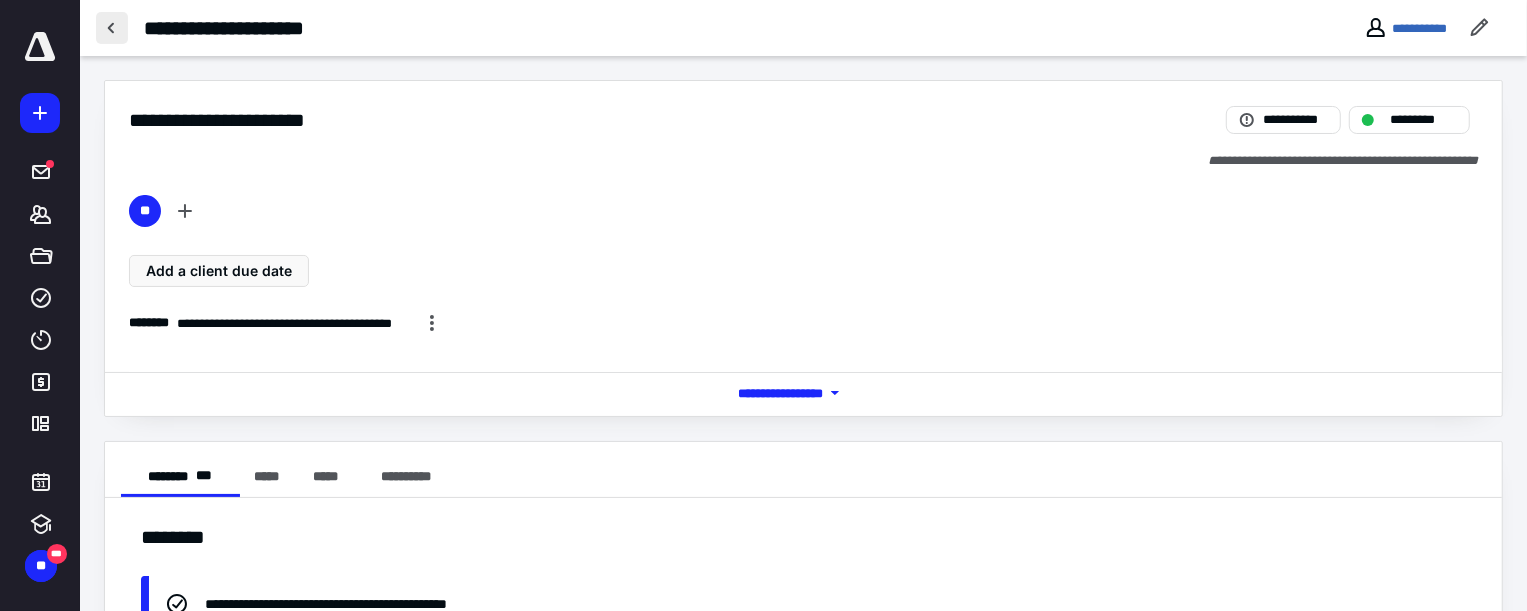 click at bounding box center [112, 28] 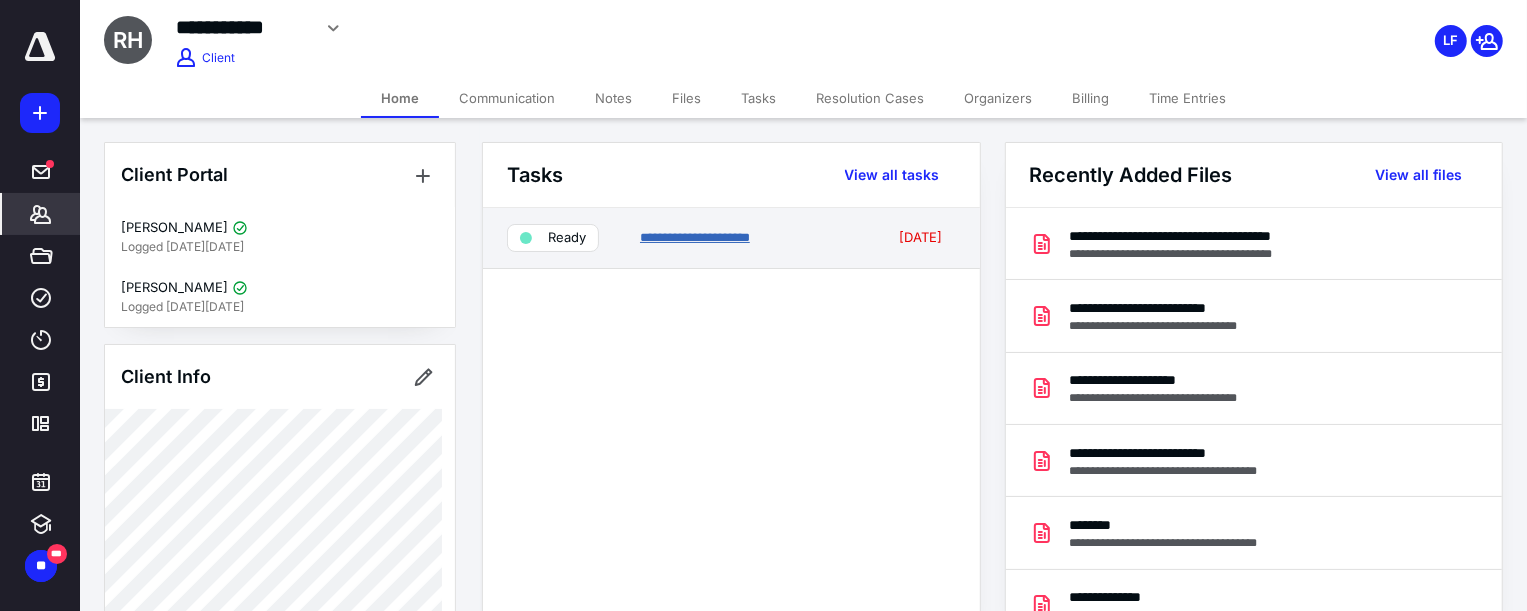 click on "**********" at bounding box center (695, 237) 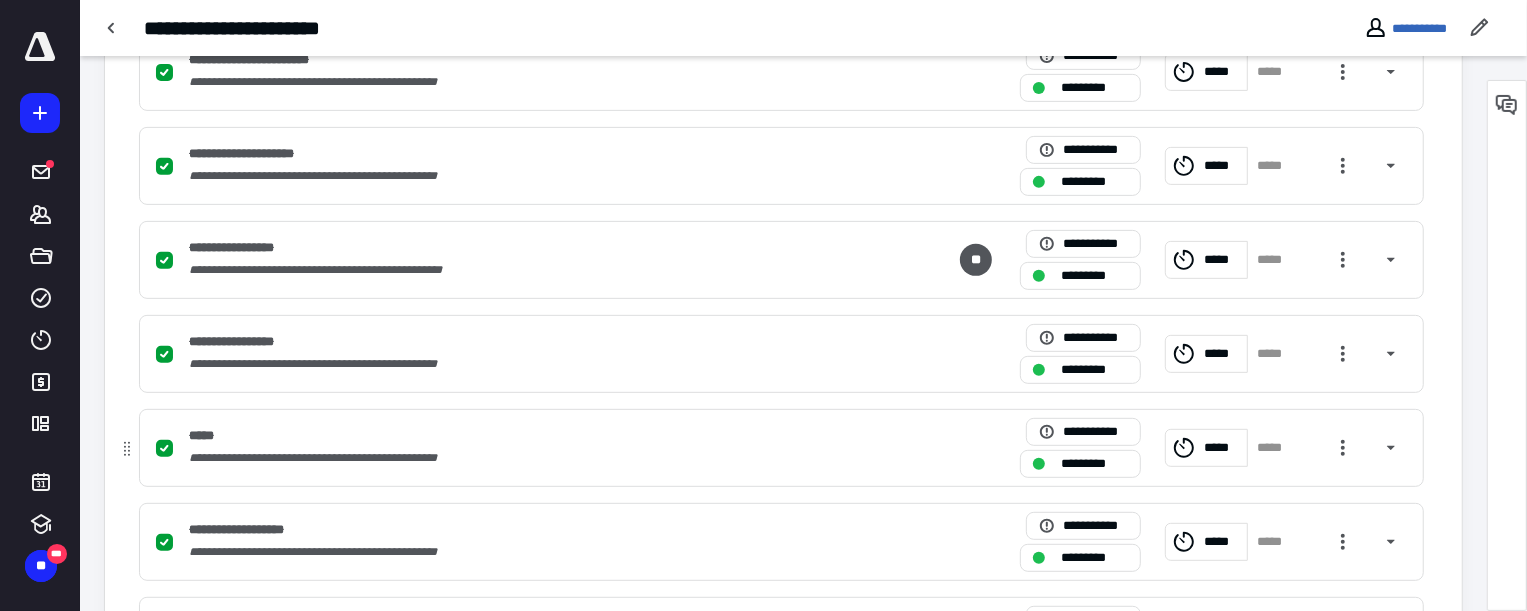 scroll, scrollTop: 909, scrollLeft: 0, axis: vertical 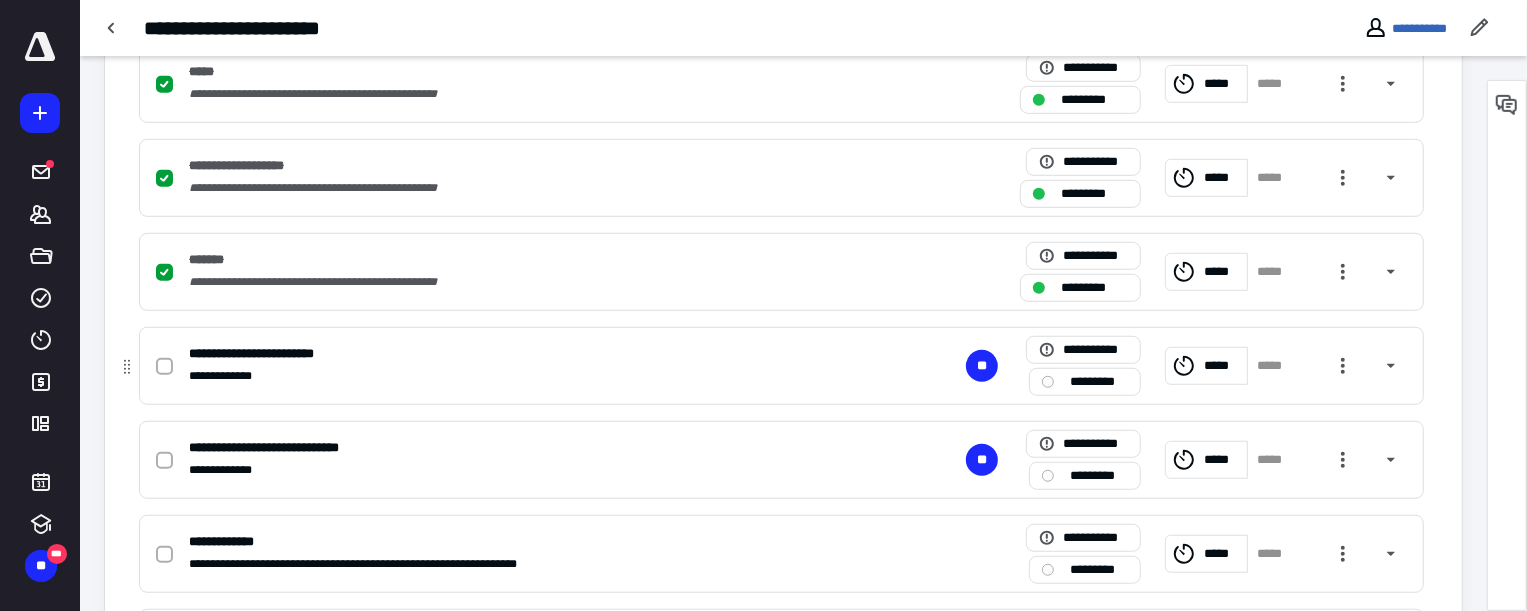 click 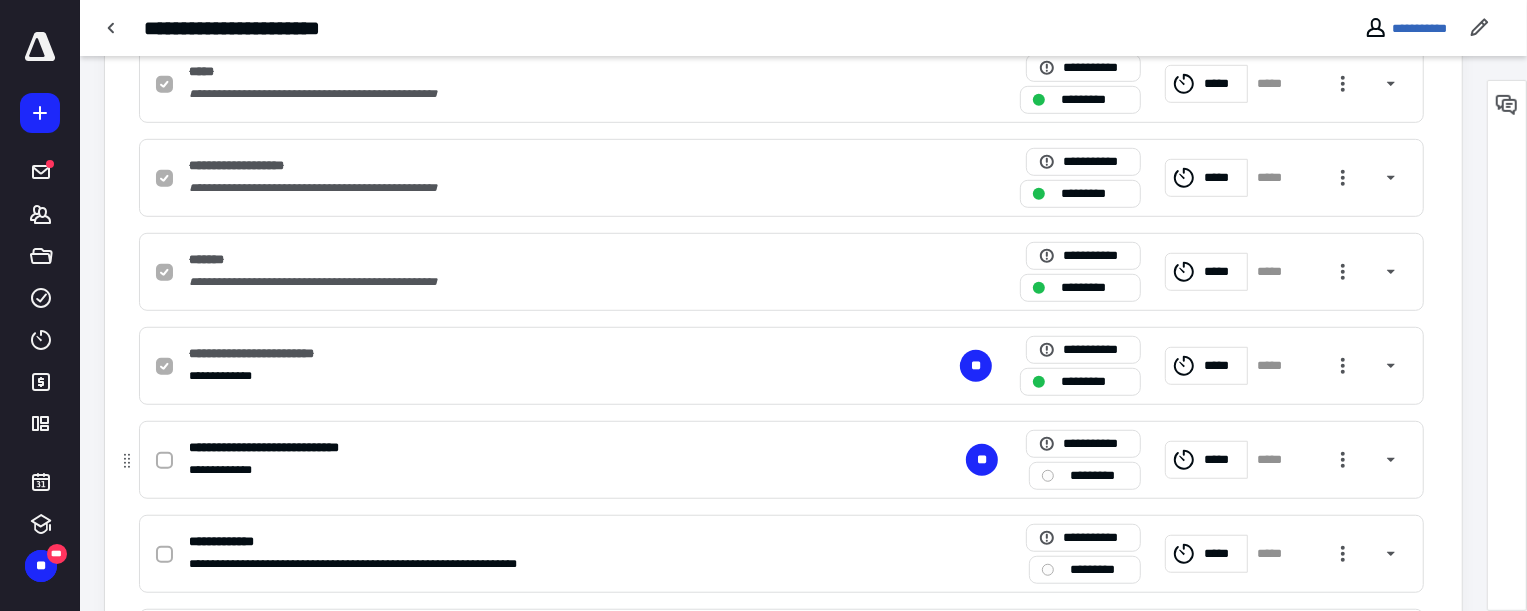 click at bounding box center (164, 461) 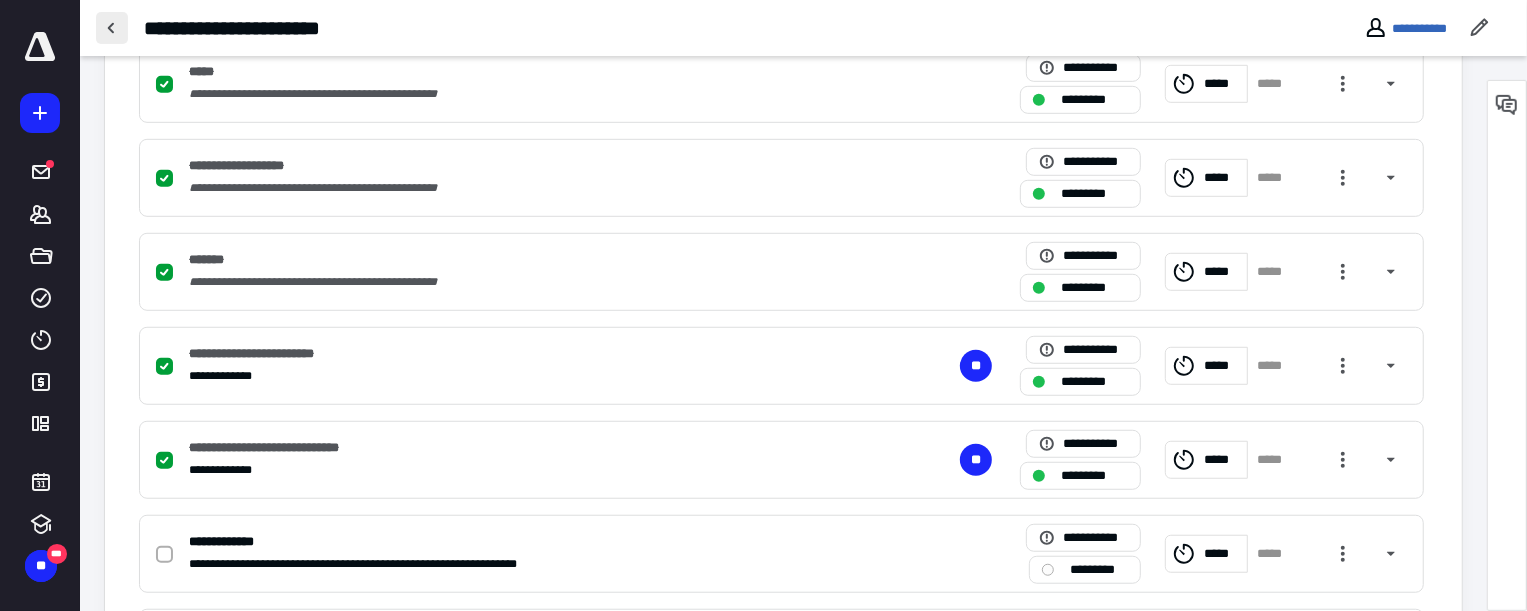 click at bounding box center [112, 28] 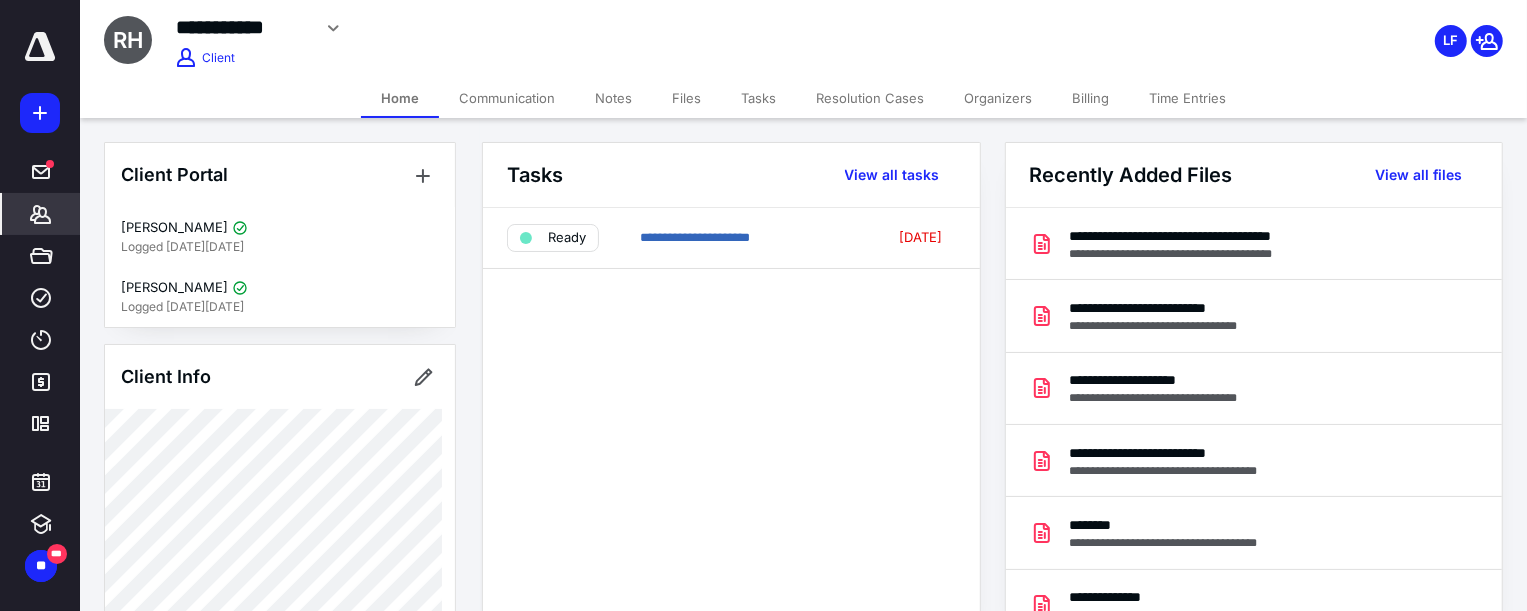 click on "Files" at bounding box center [686, 98] 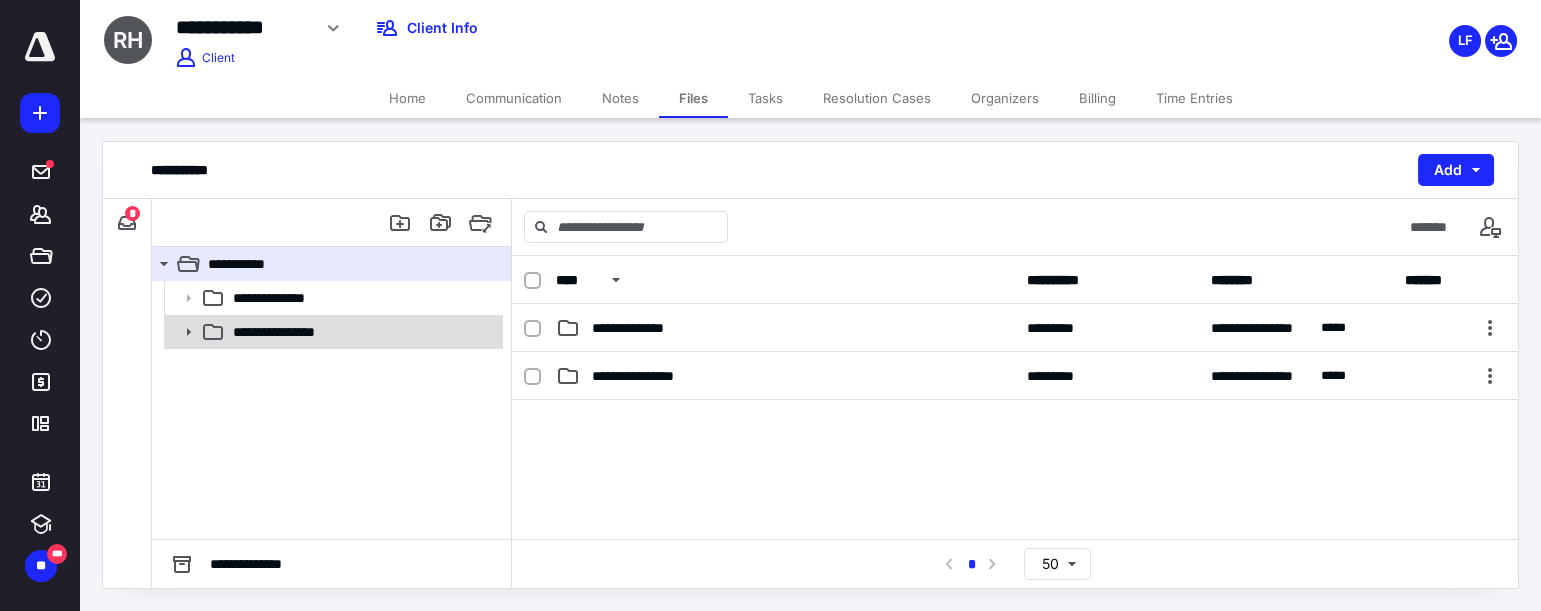 click 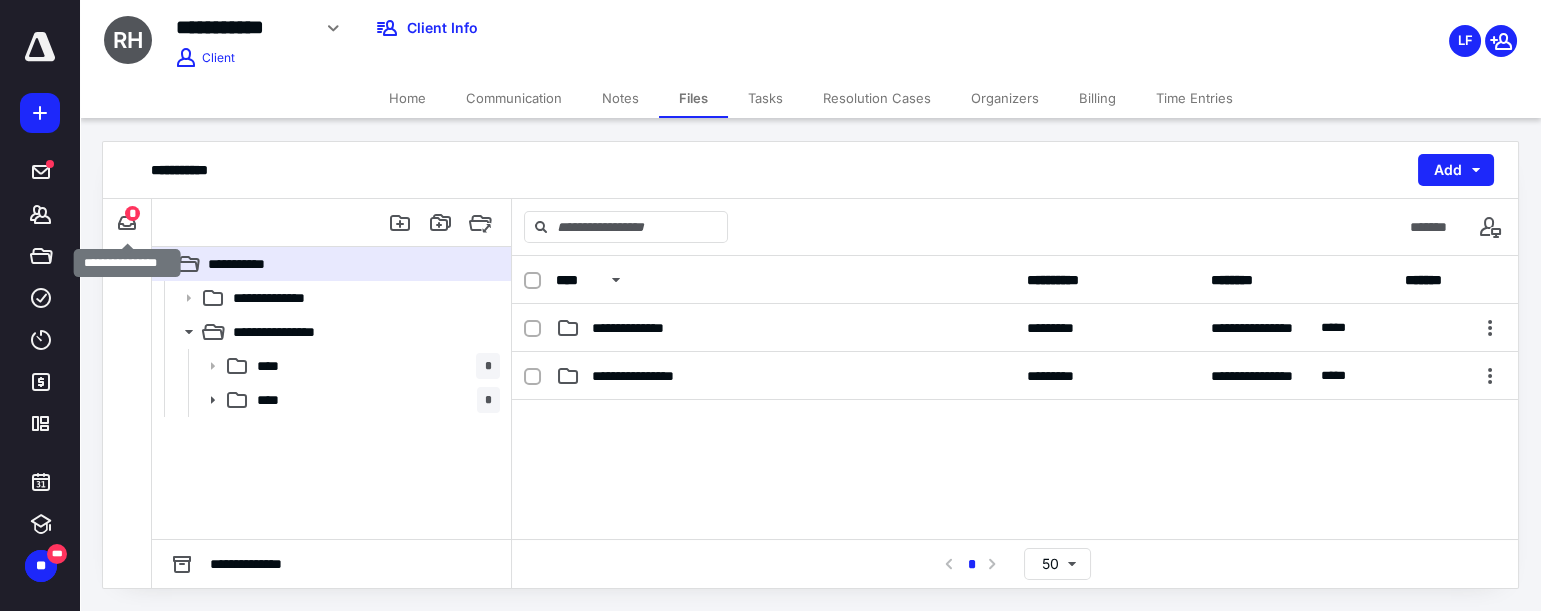 click on "*" at bounding box center [132, 213] 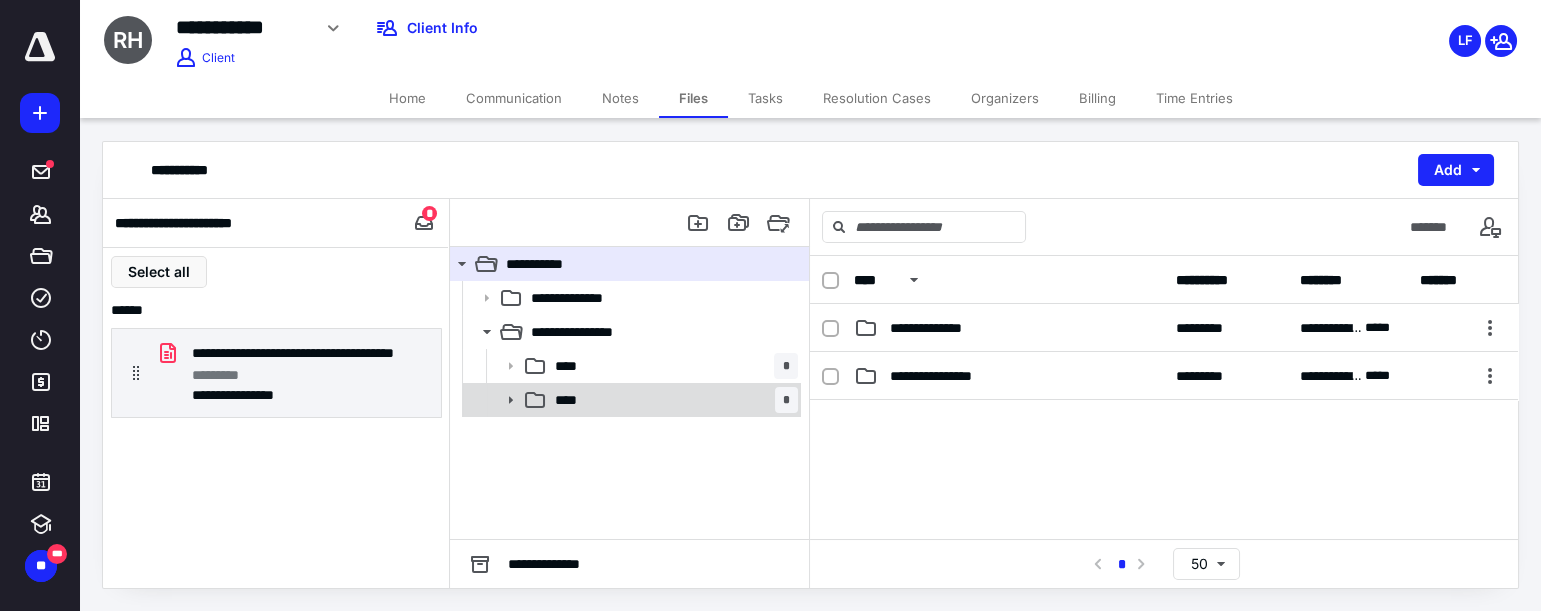 click on "**** *" at bounding box center (672, 400) 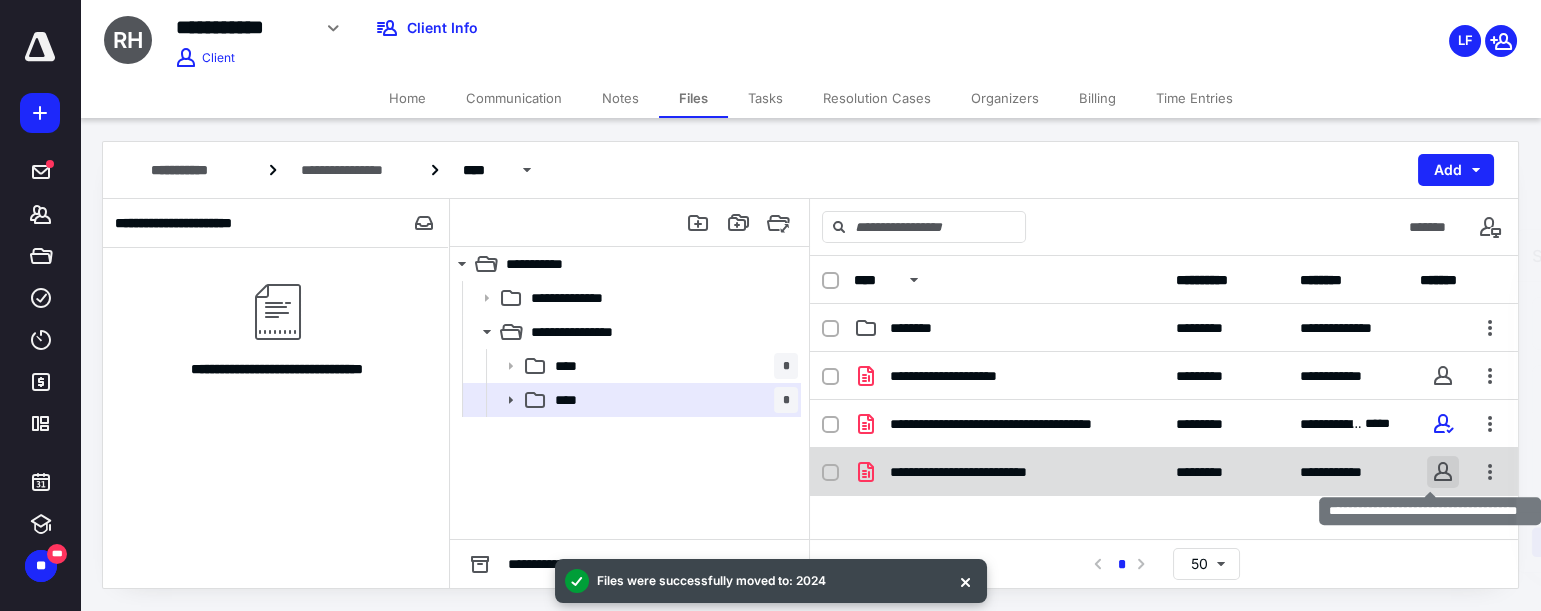 click at bounding box center (1443, 472) 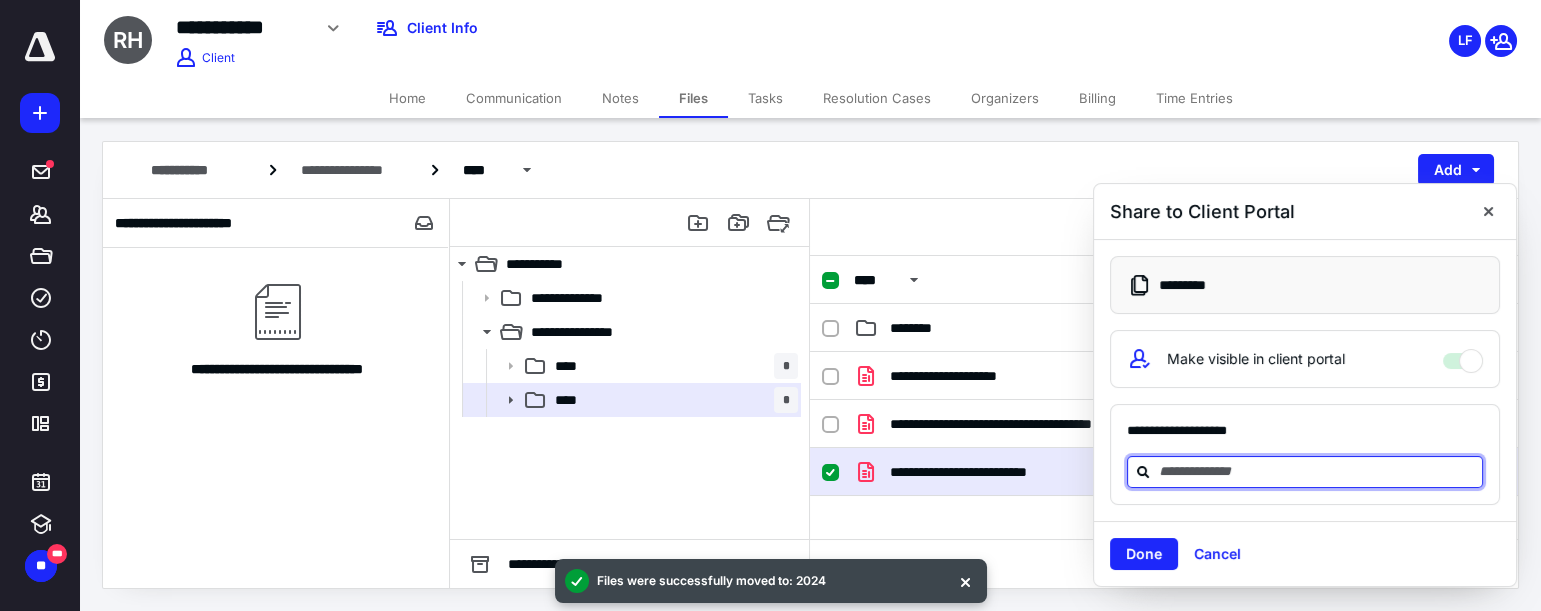 click at bounding box center [1317, 471] 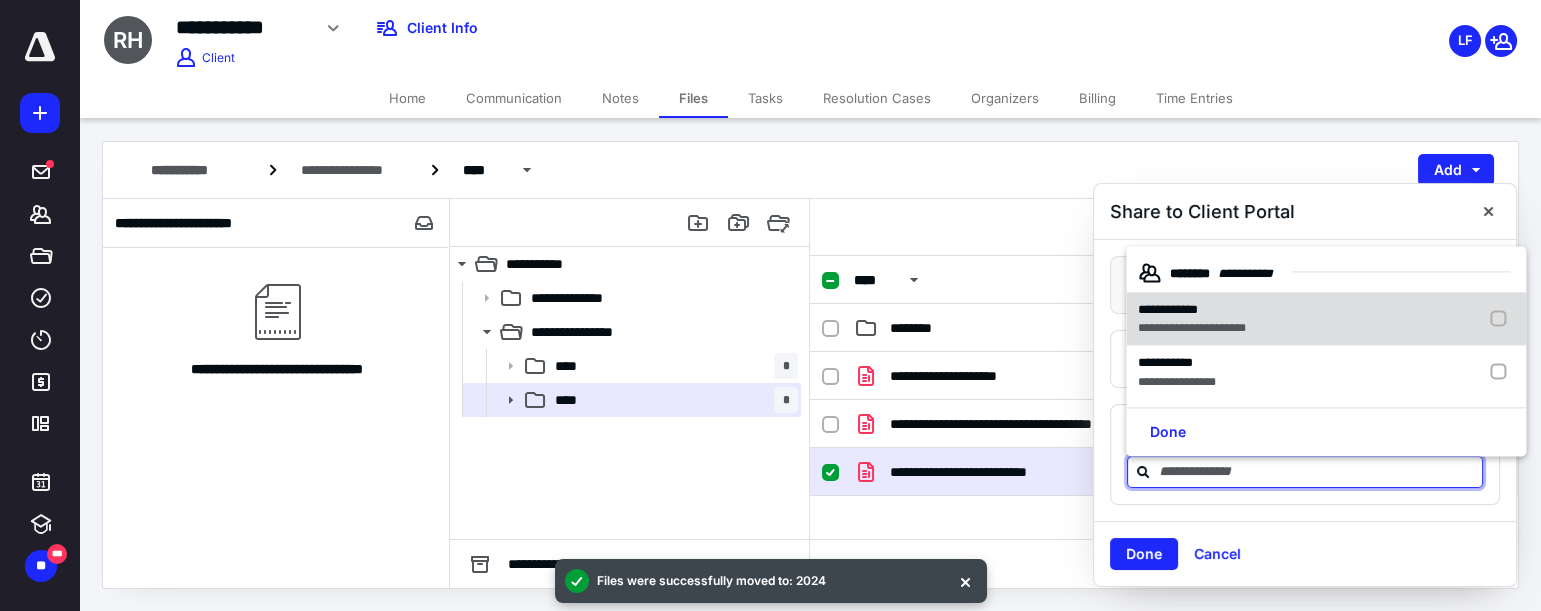 click on "**********" at bounding box center (1192, 329) 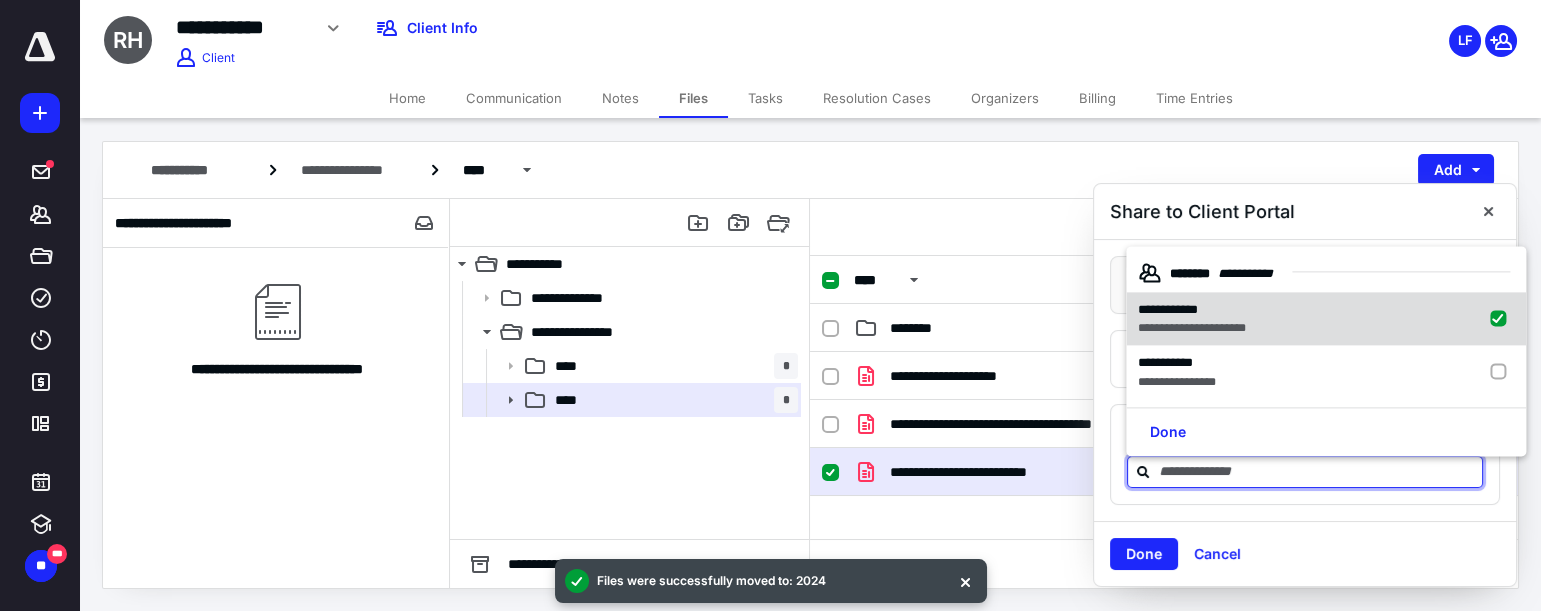 checkbox on "true" 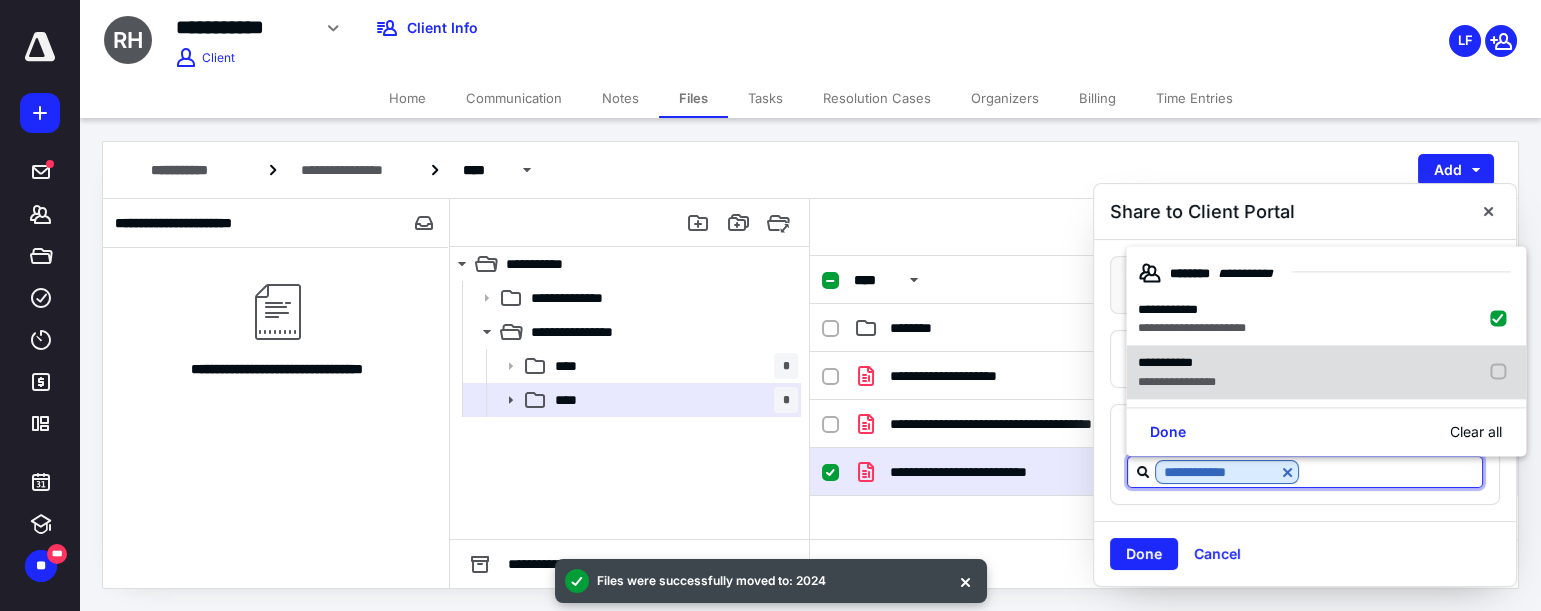 click on "**********" at bounding box center (1177, 382) 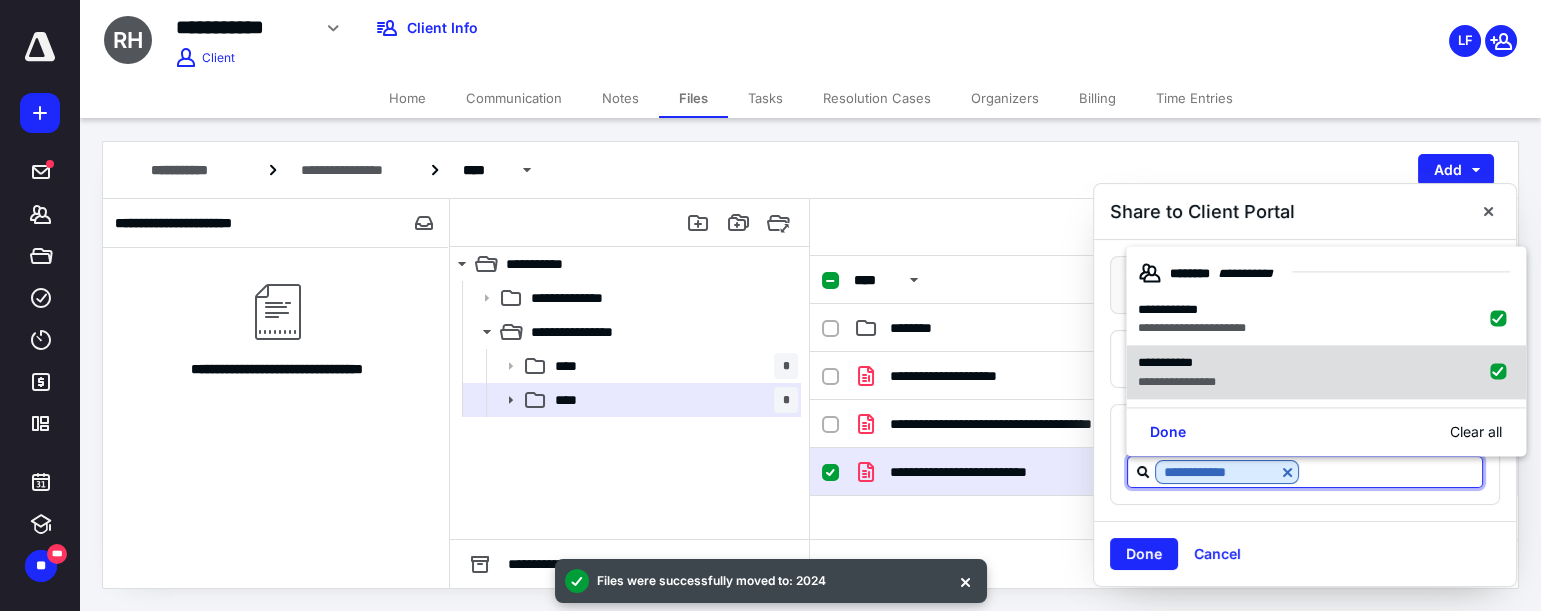 checkbox on "true" 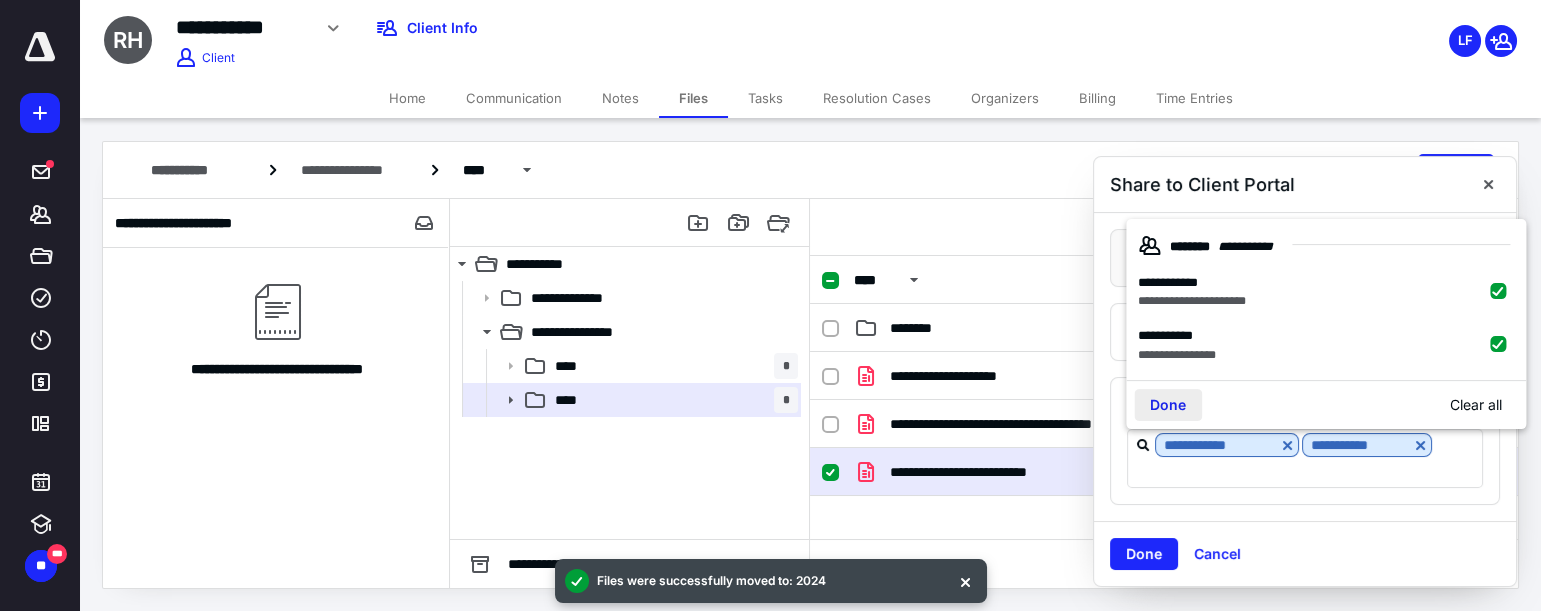 click on "Done" at bounding box center (1168, 405) 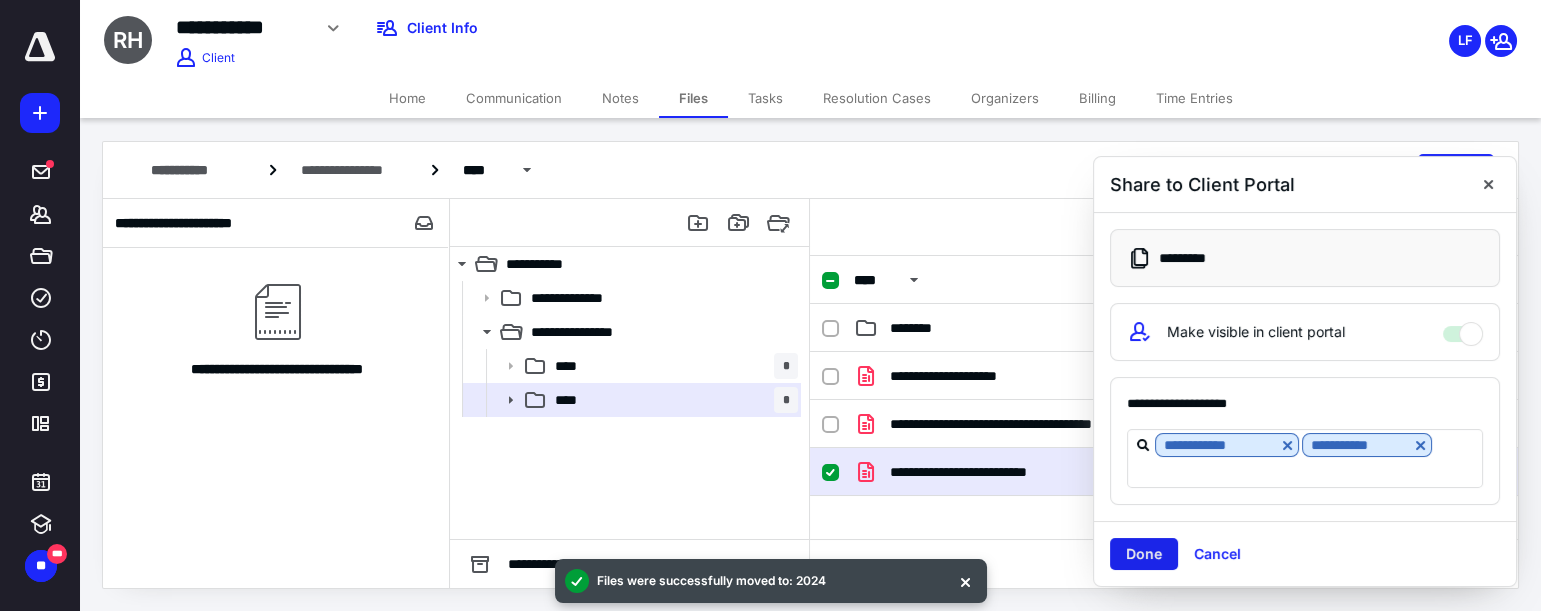 click on "Done" at bounding box center [1144, 554] 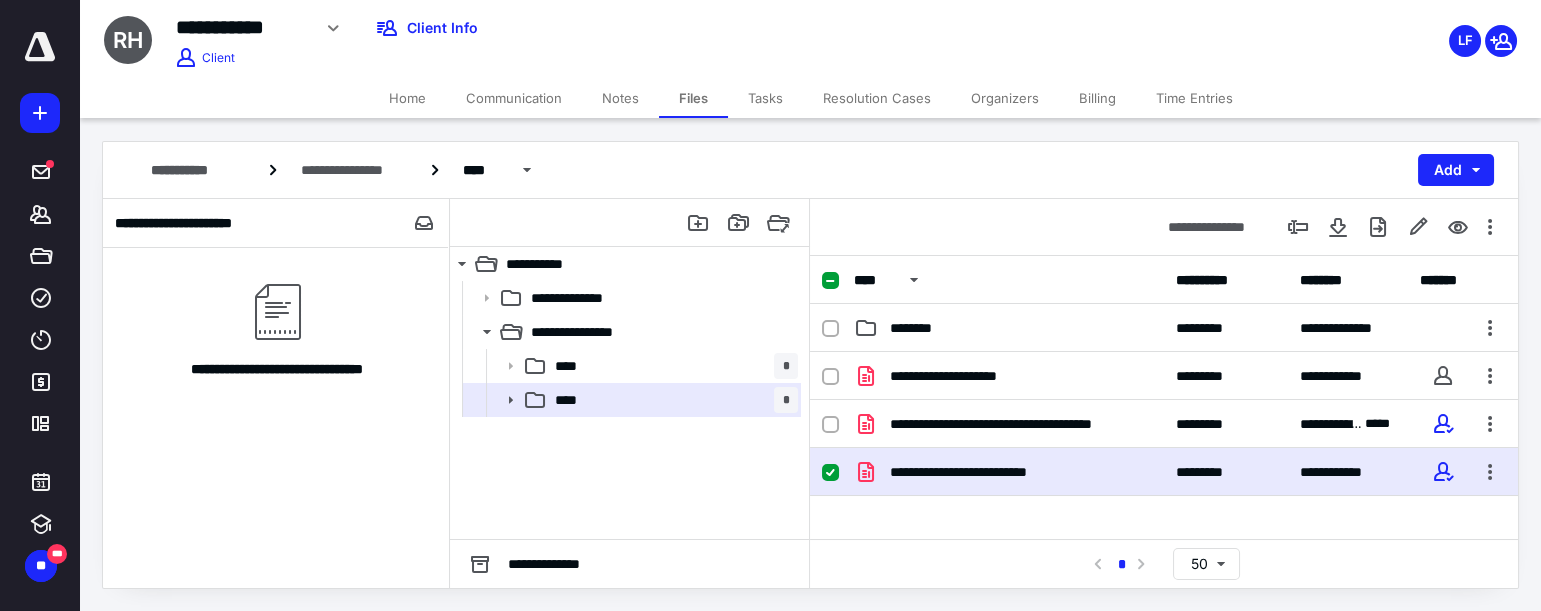 click on "**********" at bounding box center (276, 418) 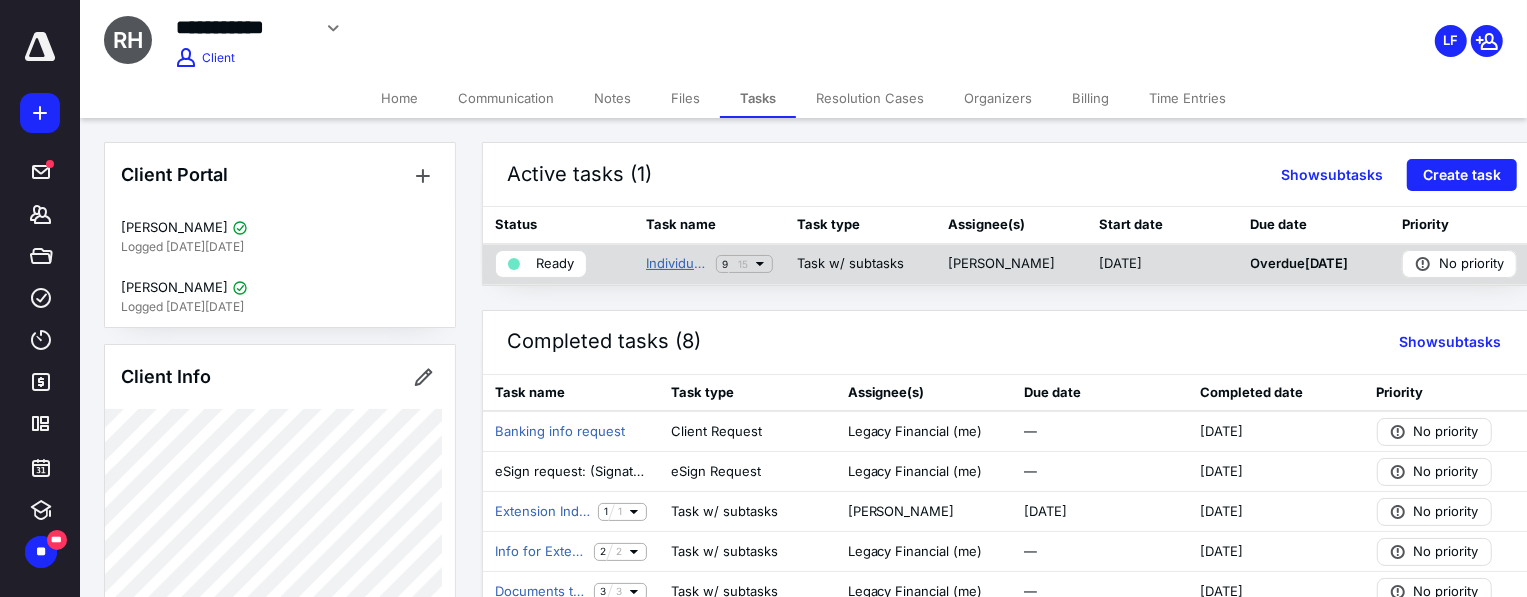 click on "Individual Return 2024" at bounding box center [677, 264] 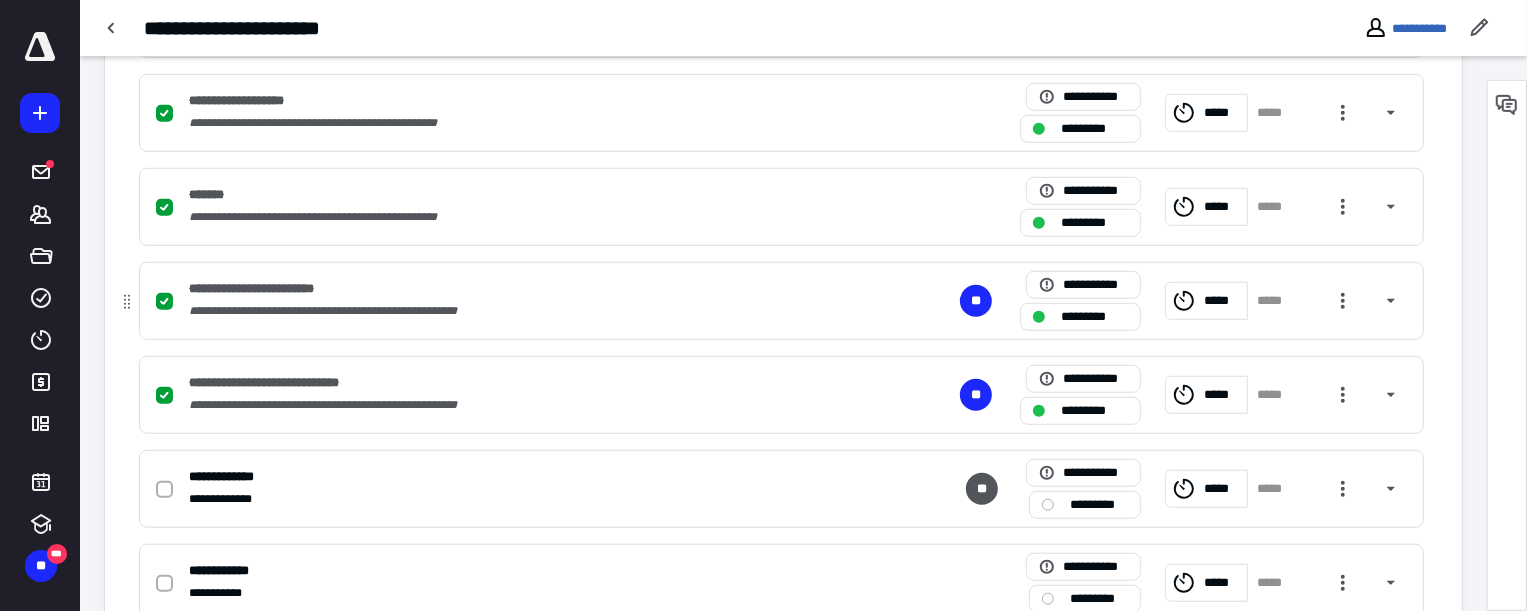 scroll, scrollTop: 1000, scrollLeft: 0, axis: vertical 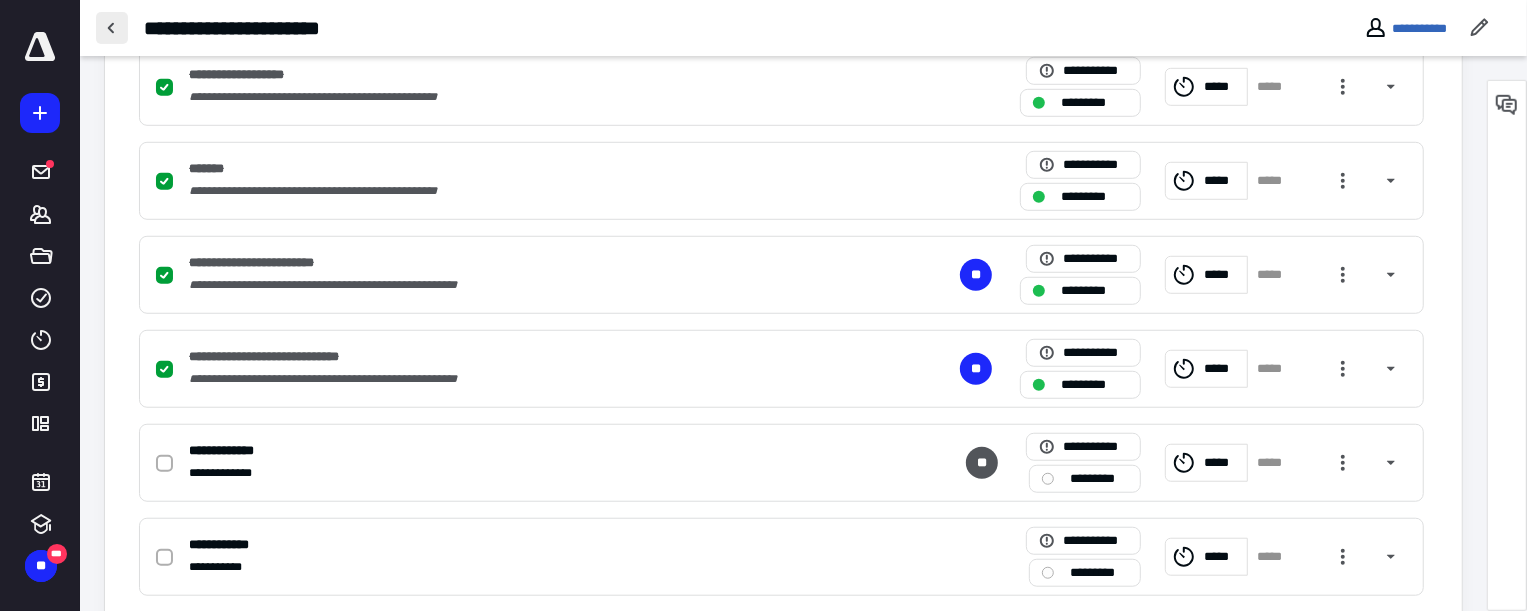 click at bounding box center [112, 28] 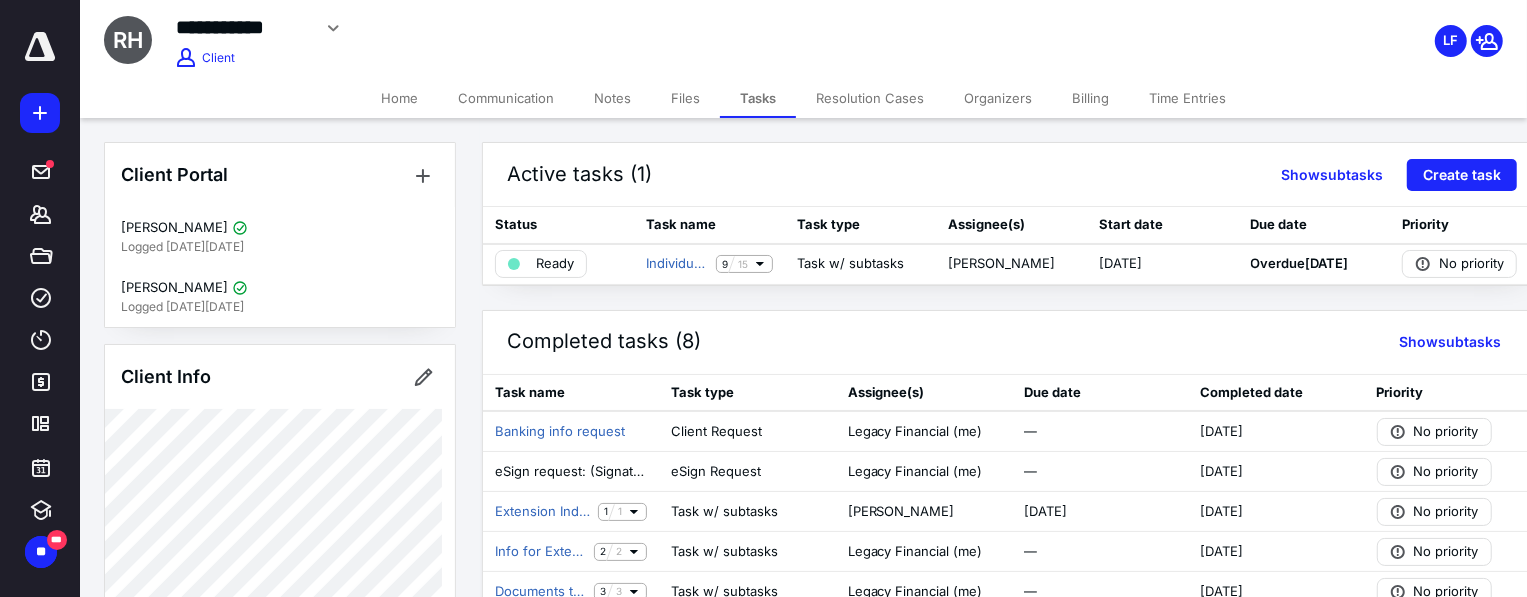 click on "Home" at bounding box center [399, 98] 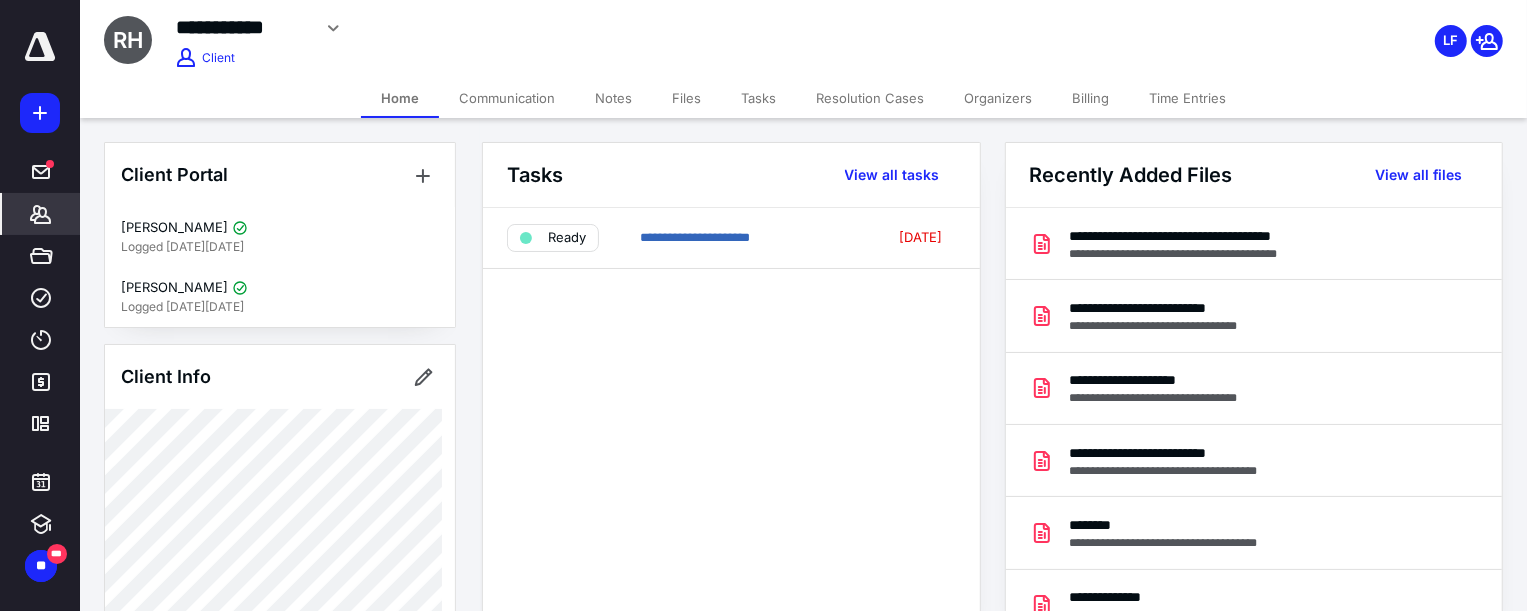 click on "Tasks" at bounding box center (758, 98) 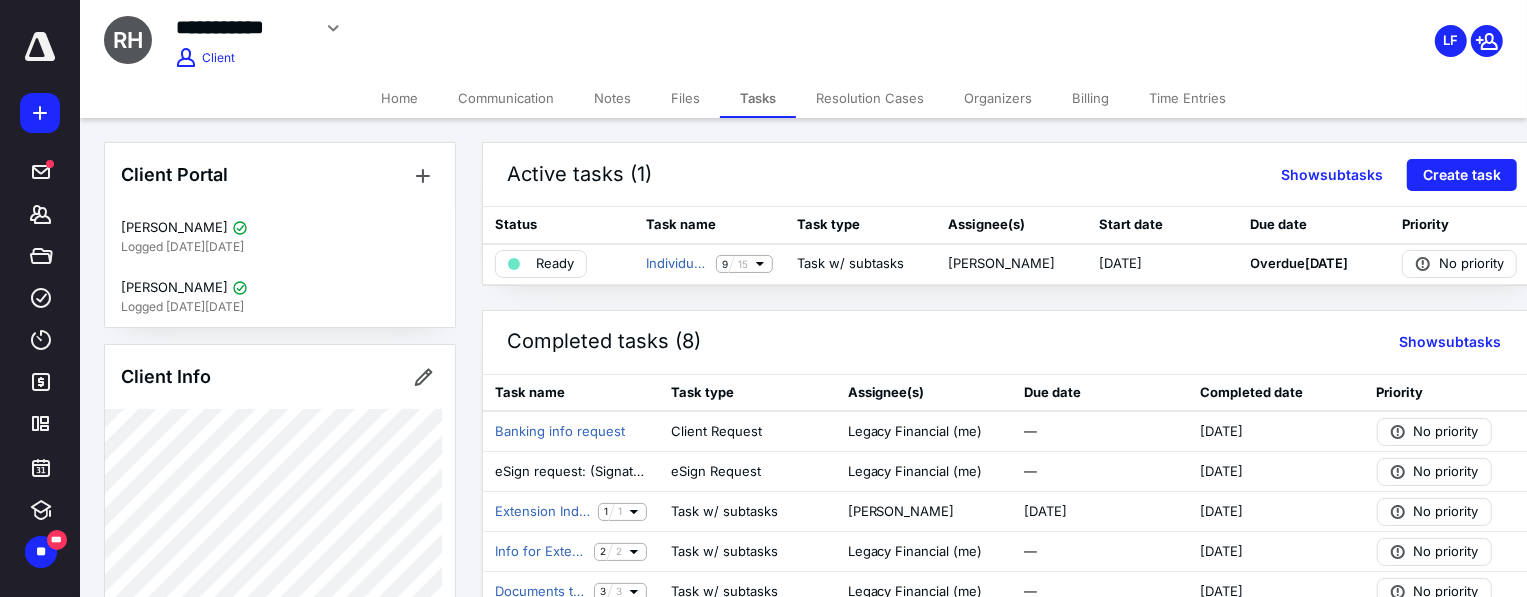 click on "Billing" at bounding box center [1090, 98] 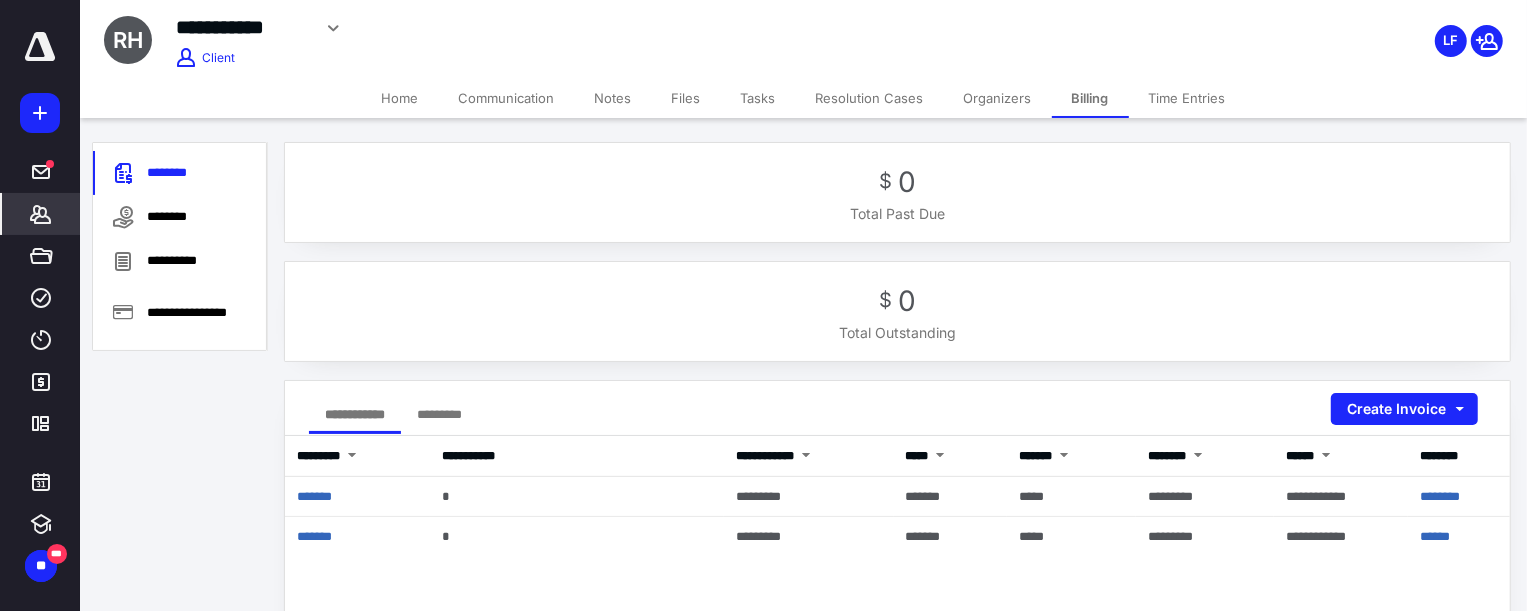 click on "Home" at bounding box center [400, 98] 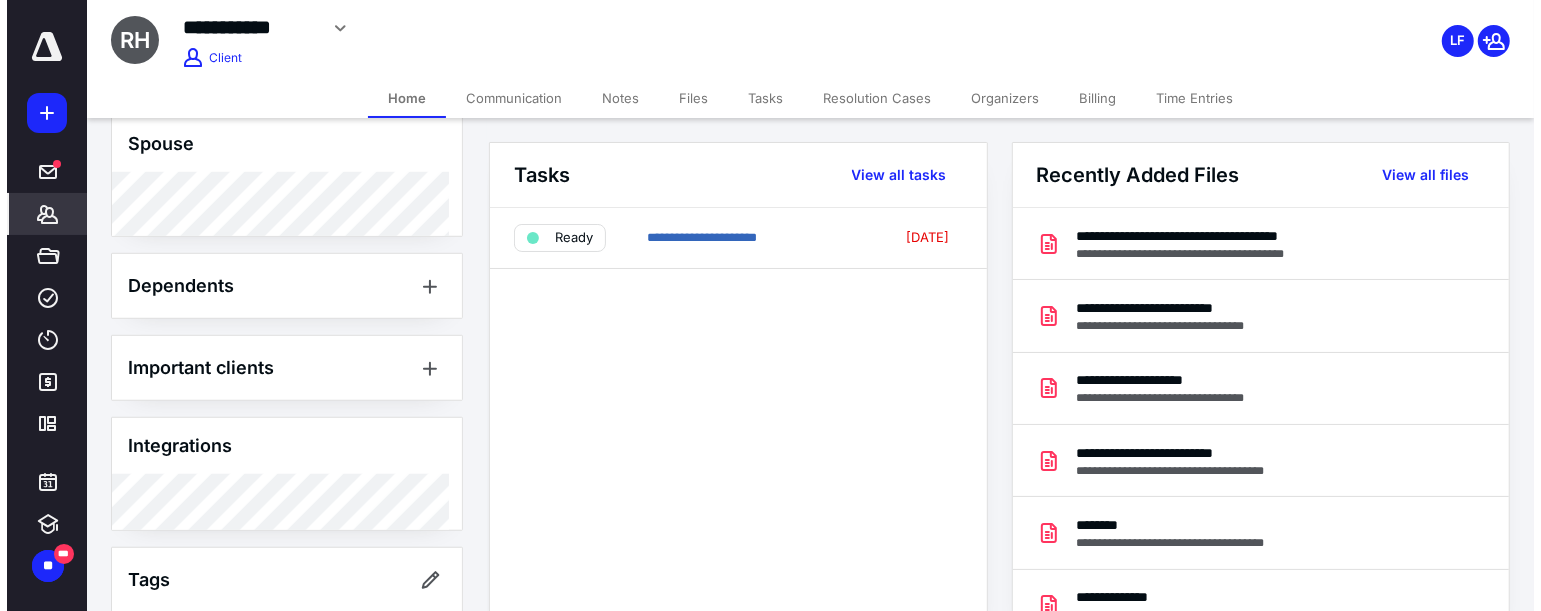 scroll, scrollTop: 1059, scrollLeft: 0, axis: vertical 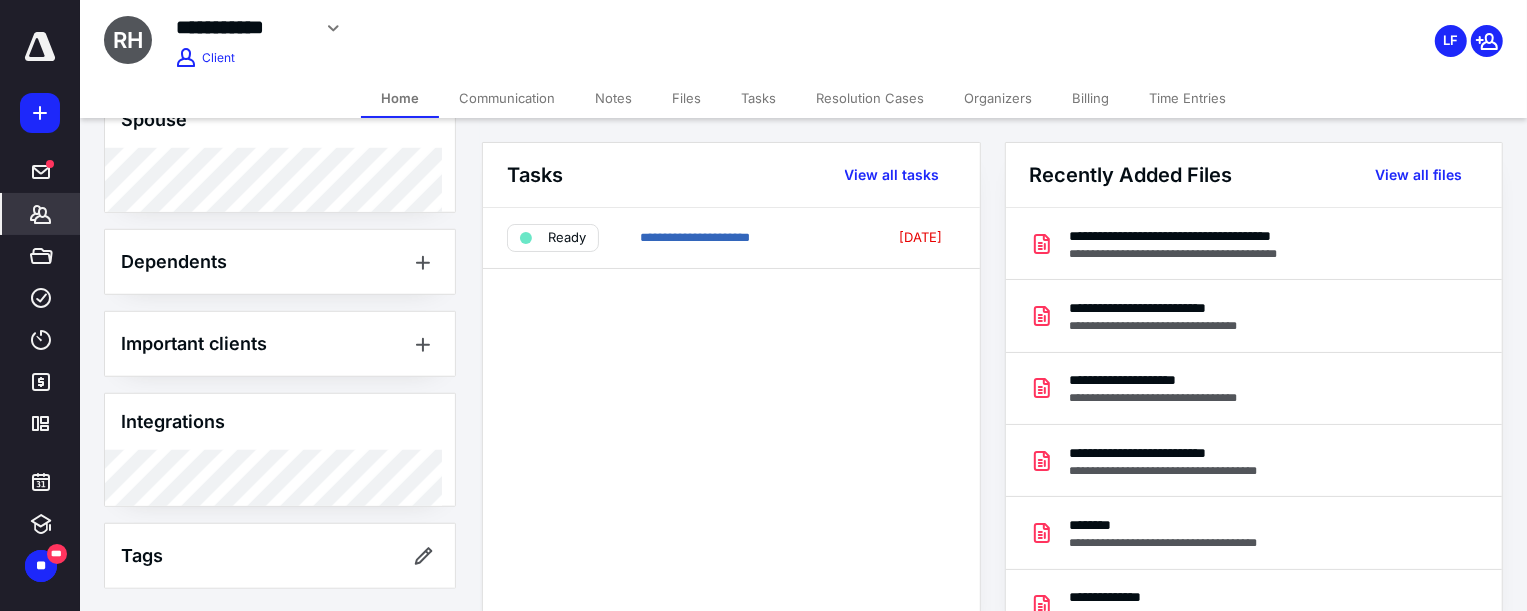 click on "Files" at bounding box center [686, 98] 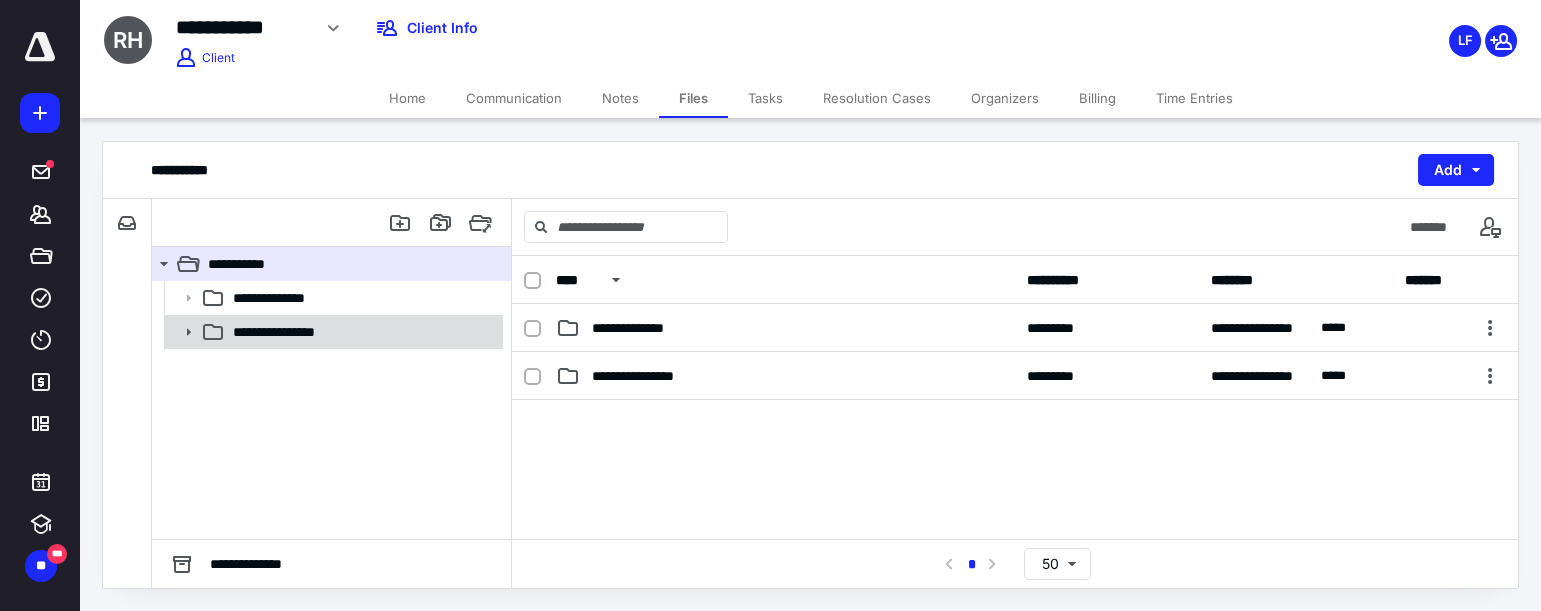 click 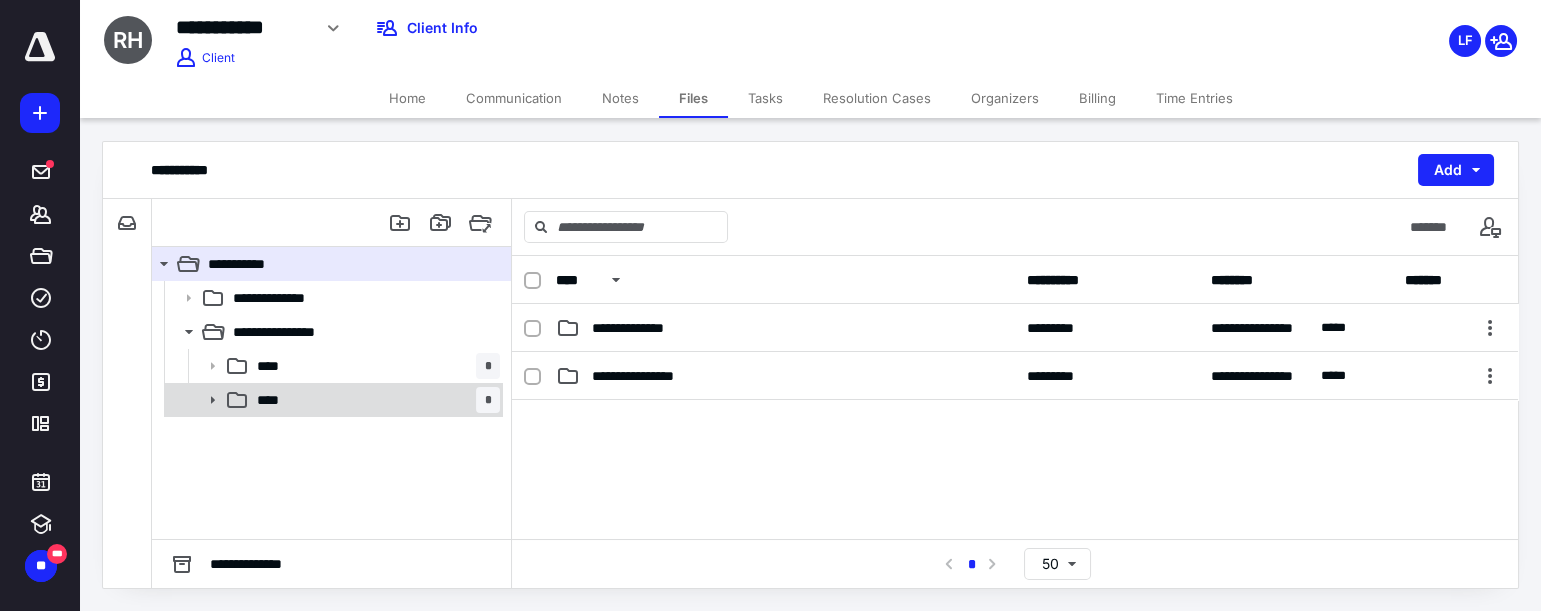 click 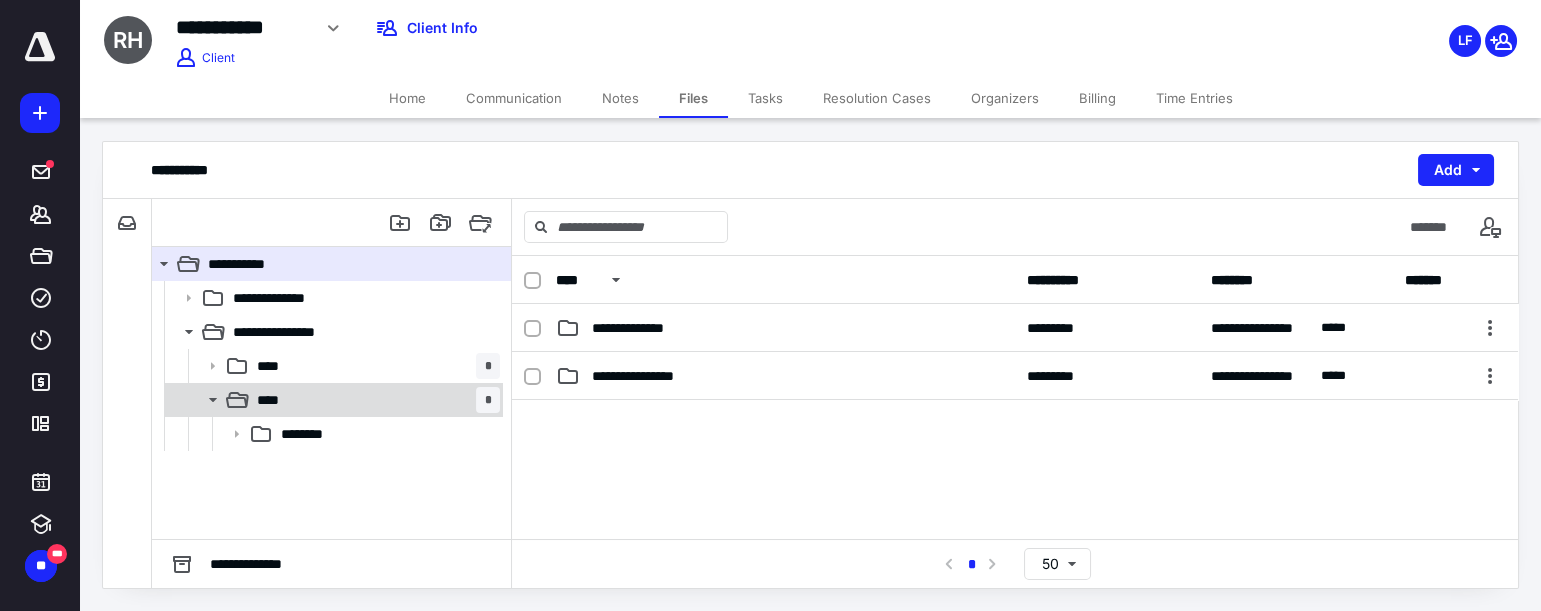 click on "**** *" at bounding box center (374, 400) 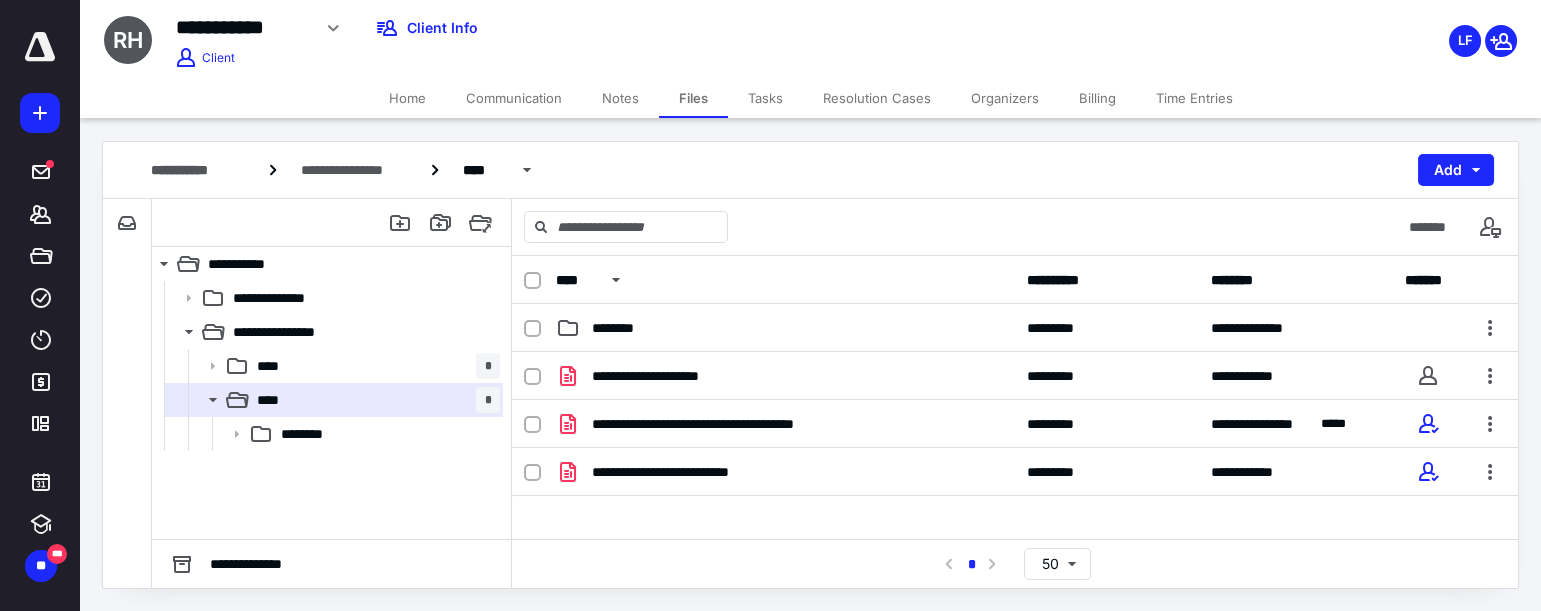 click on "**********" at bounding box center [1015, 563] 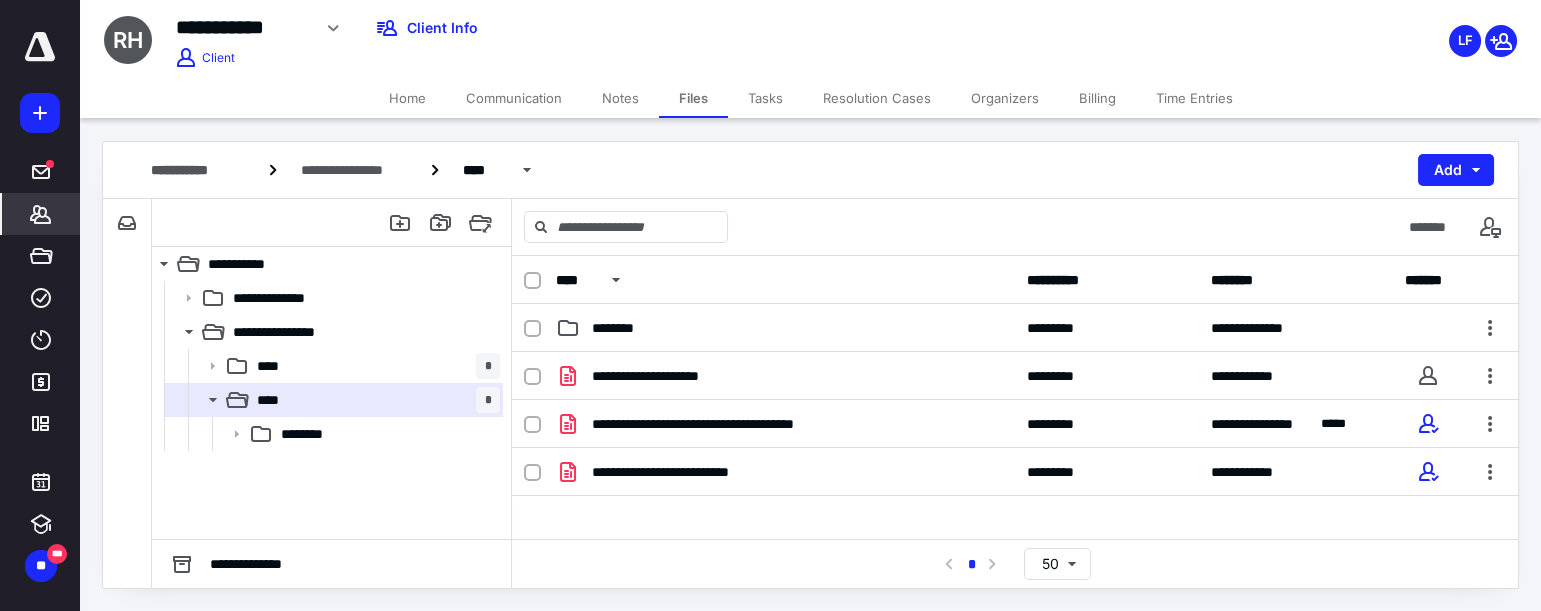 click on "*******" at bounding box center [41, 214] 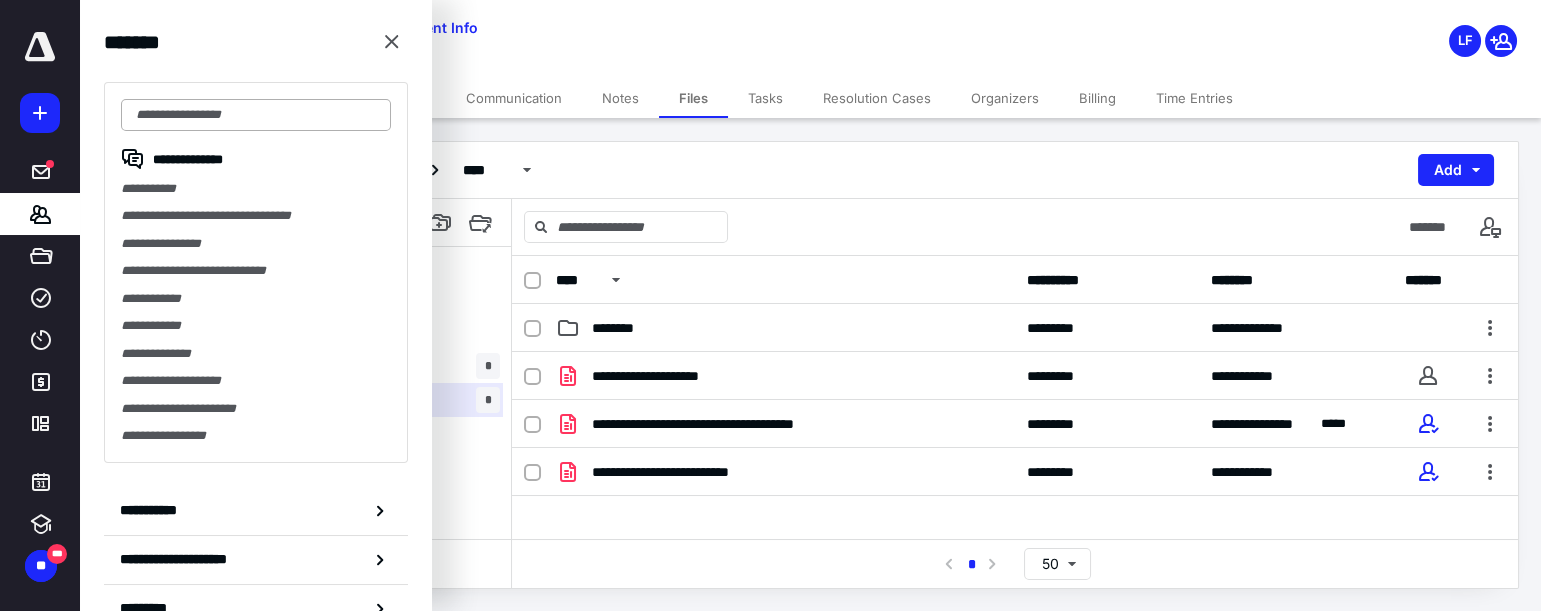 click at bounding box center [256, 115] 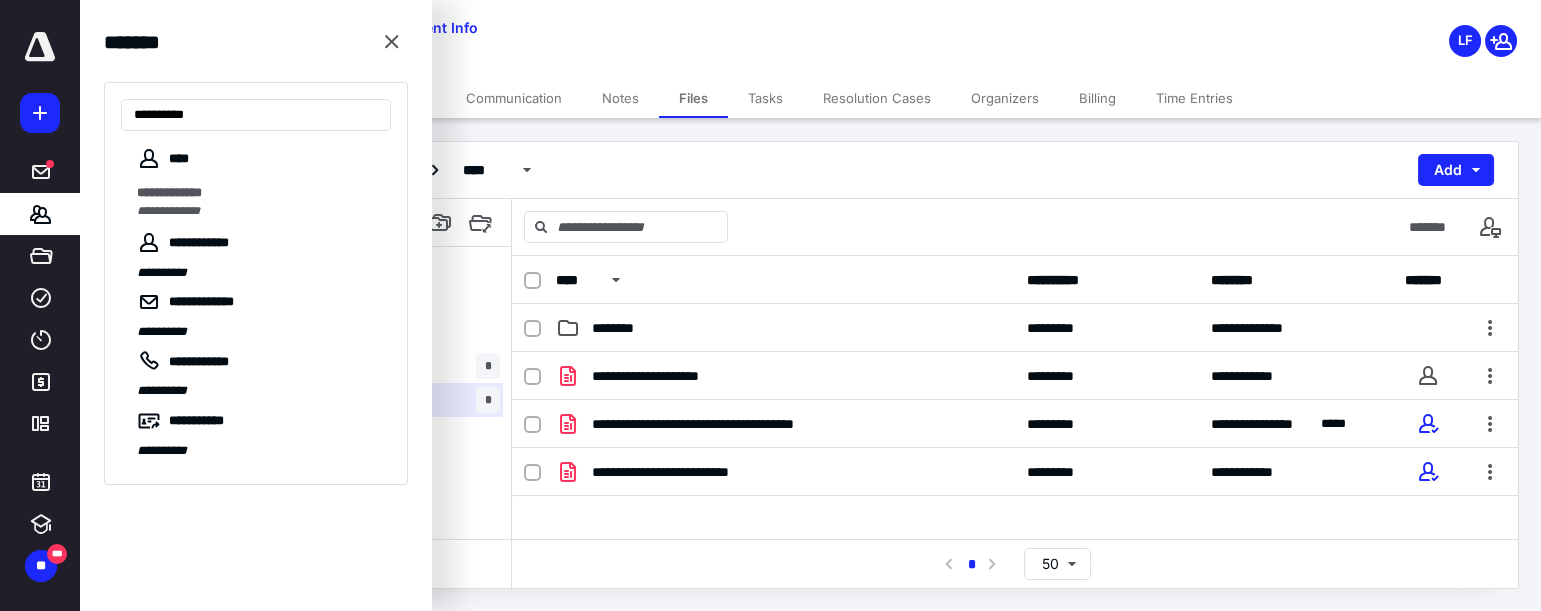 type on "**********" 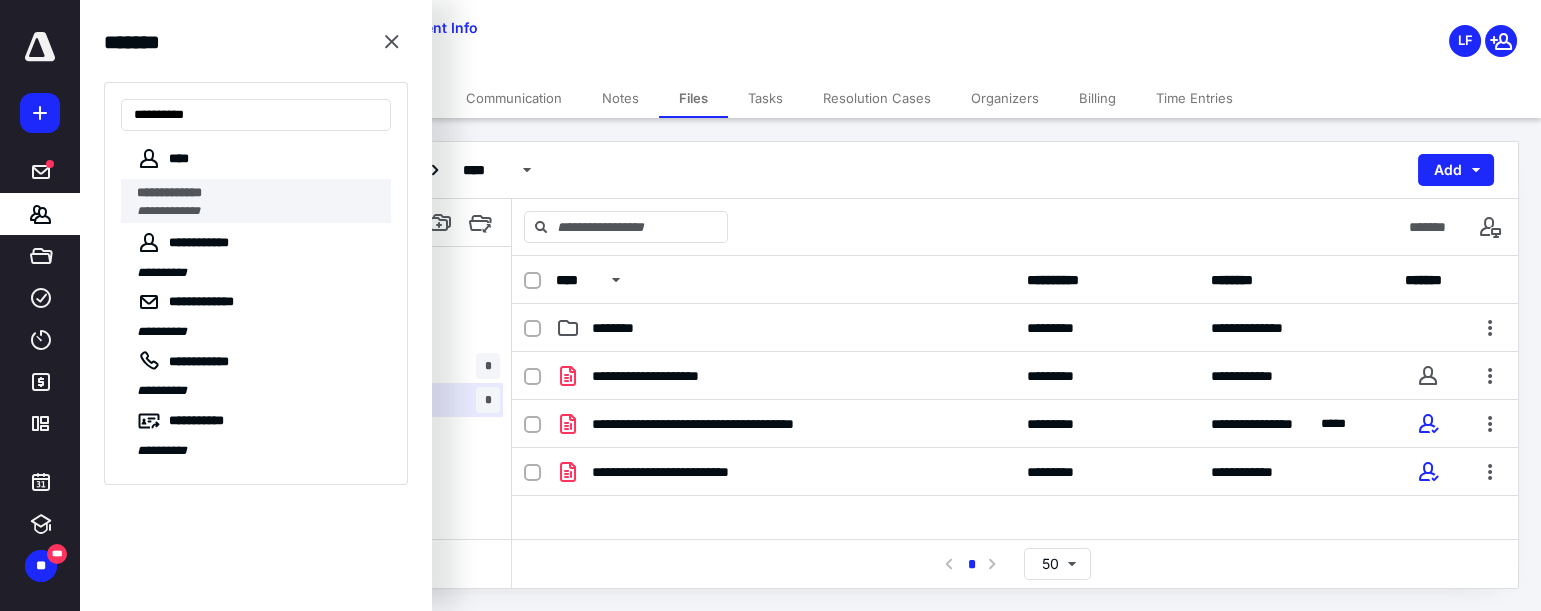 click on "**********" at bounding box center [169, 192] 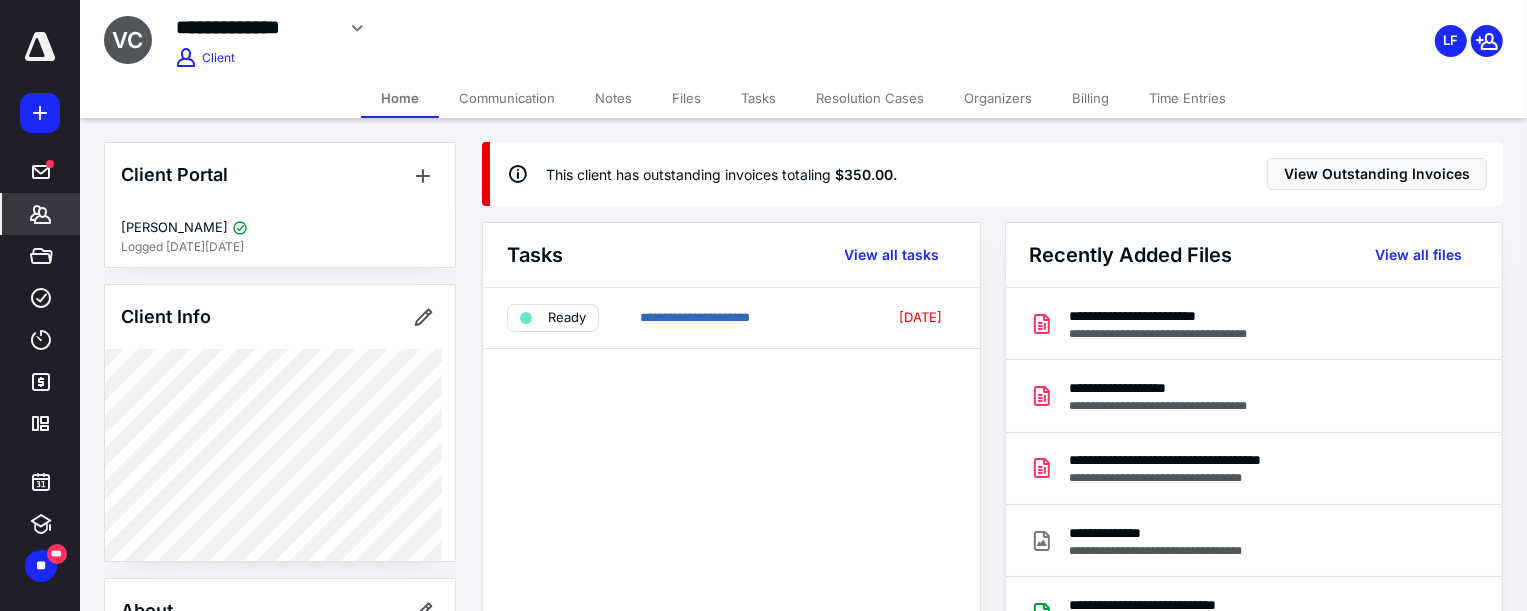 click on "Billing" at bounding box center [1090, 98] 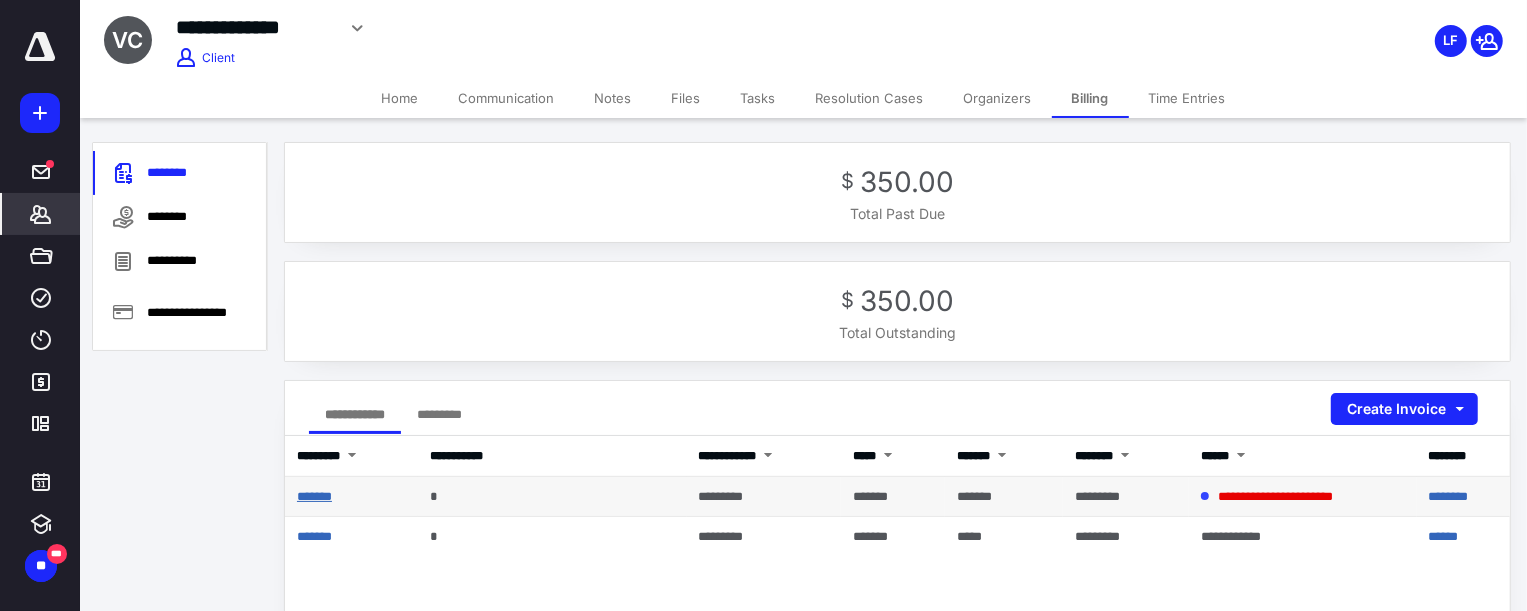 click on "*******" at bounding box center [314, 496] 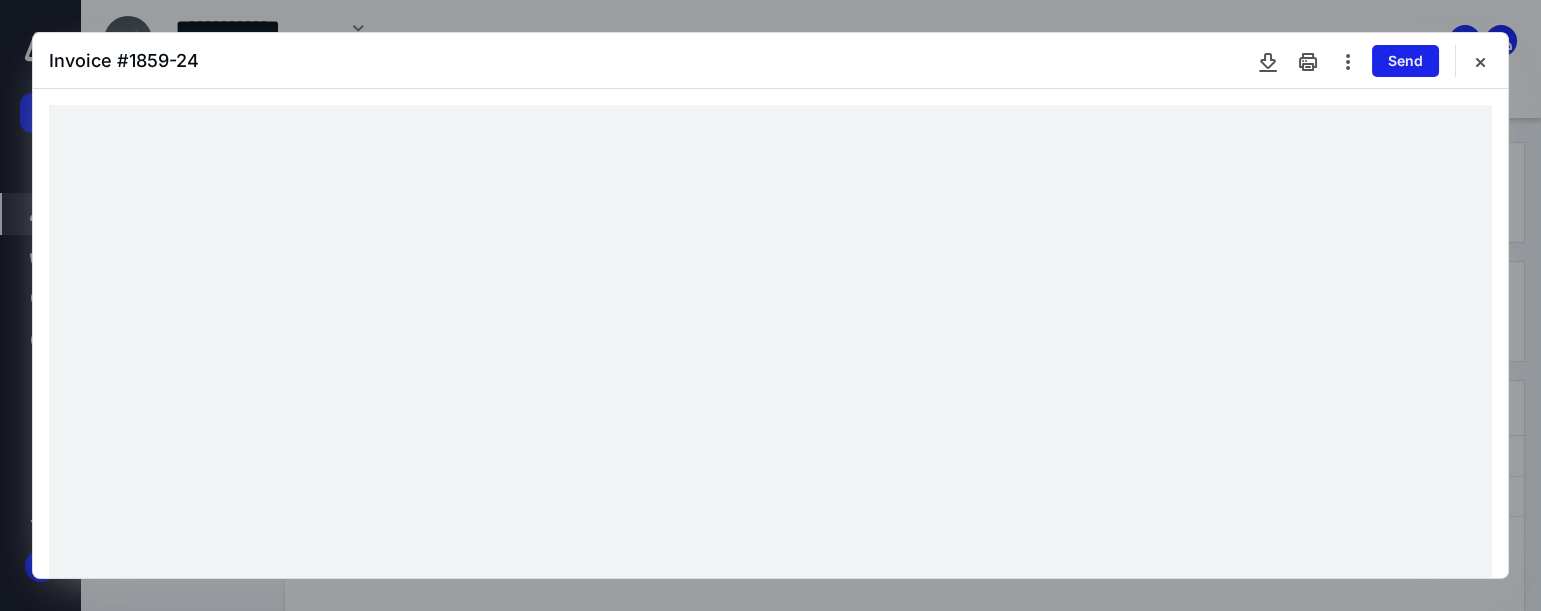 click on "Send" at bounding box center [1405, 61] 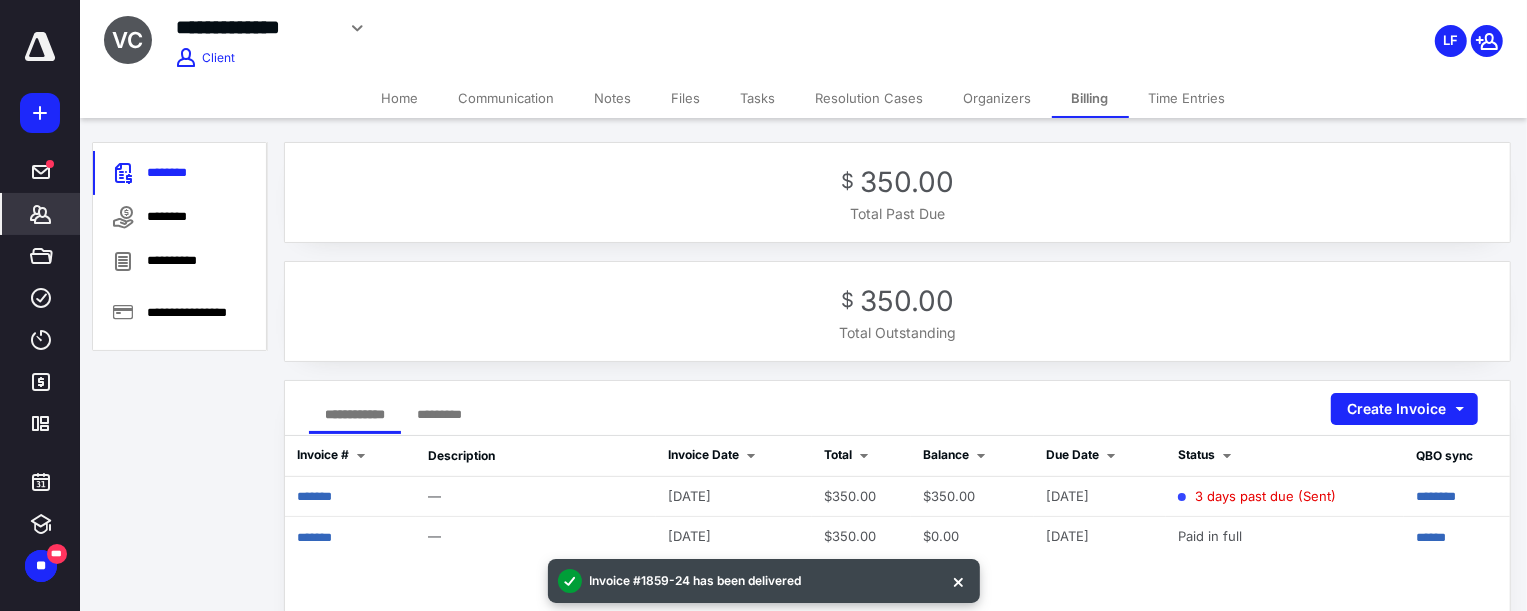 click on "Files" at bounding box center (686, 98) 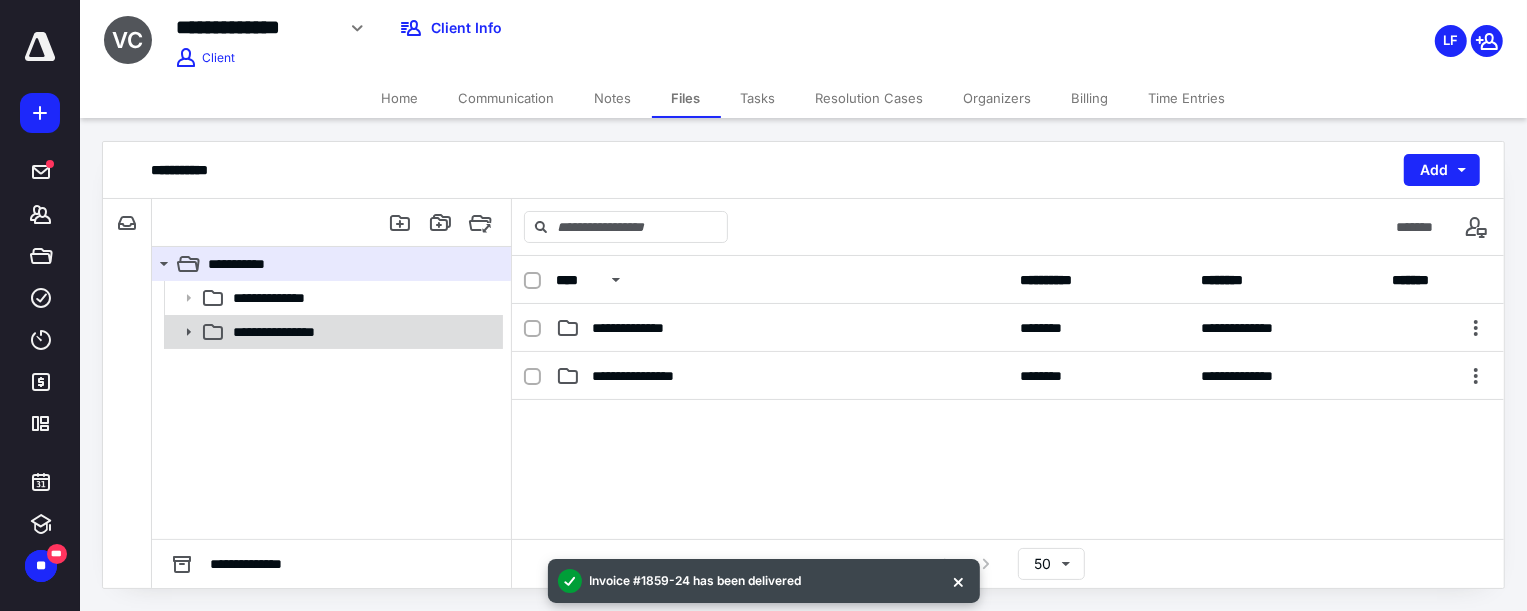 click 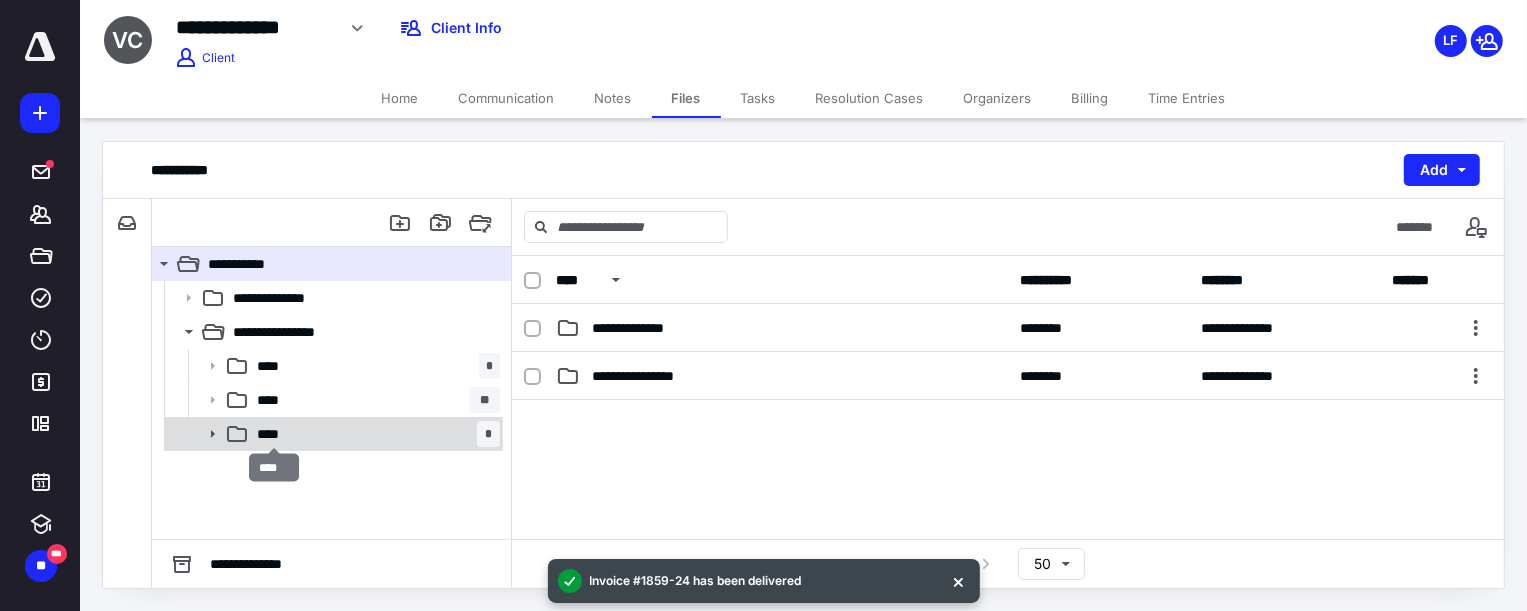 click on "****" at bounding box center [274, 434] 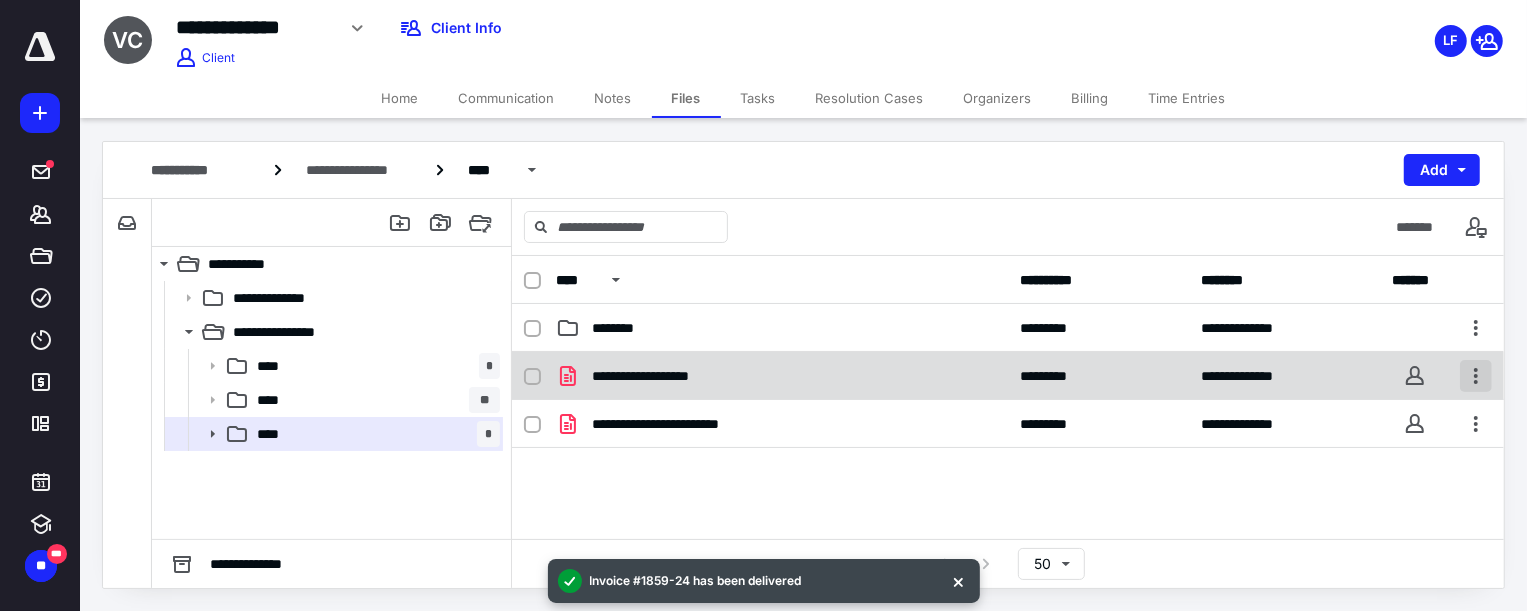 click at bounding box center [1476, 376] 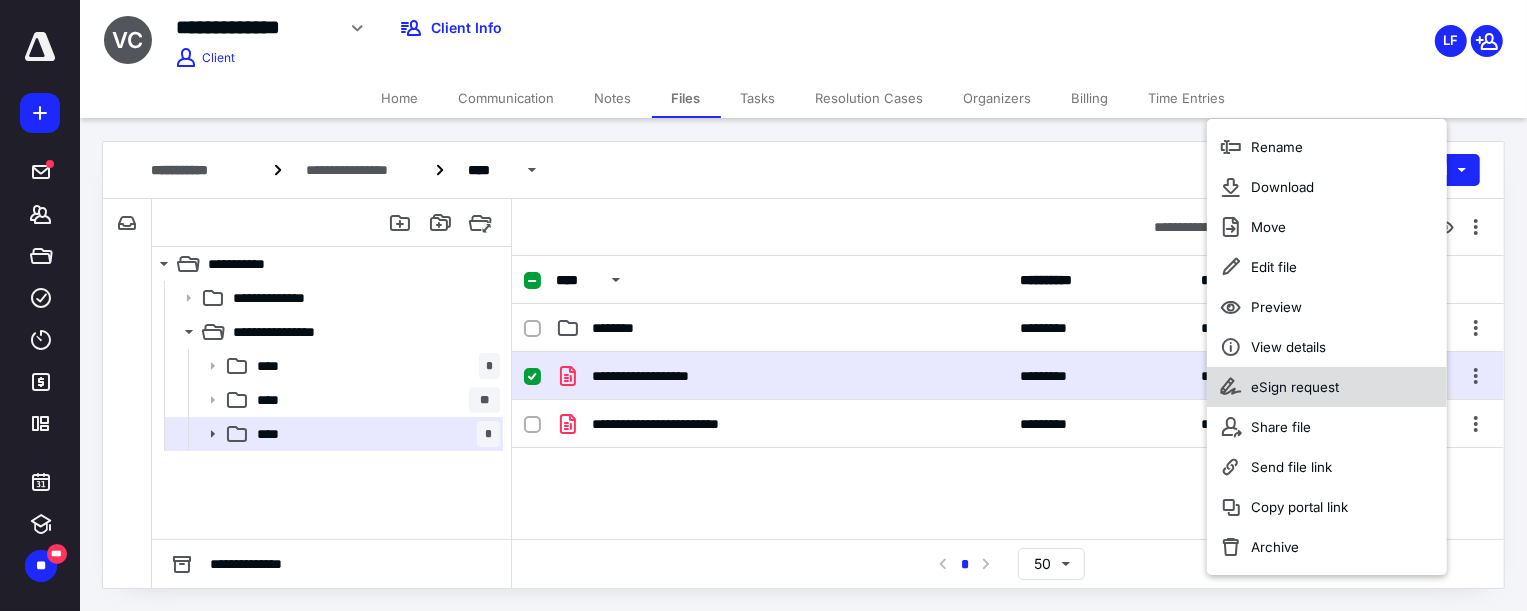 click on "eSign request" at bounding box center [1327, 387] 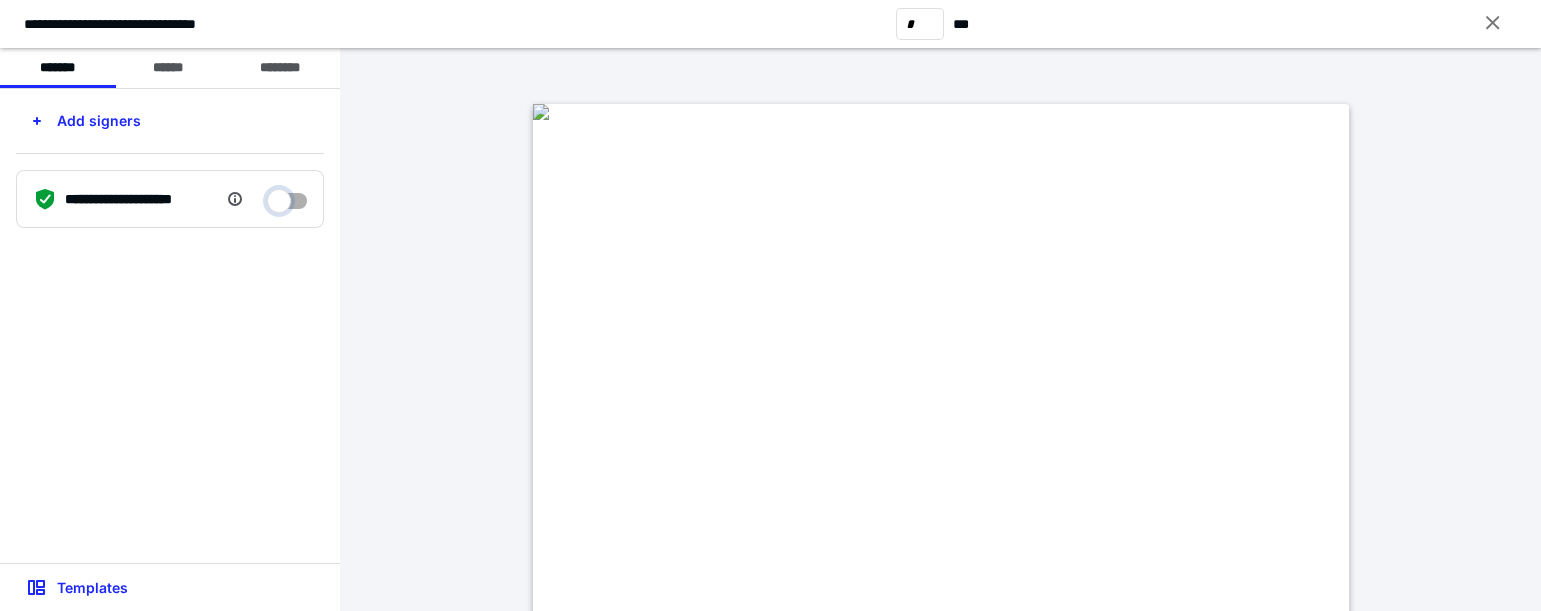 click at bounding box center (287, 196) 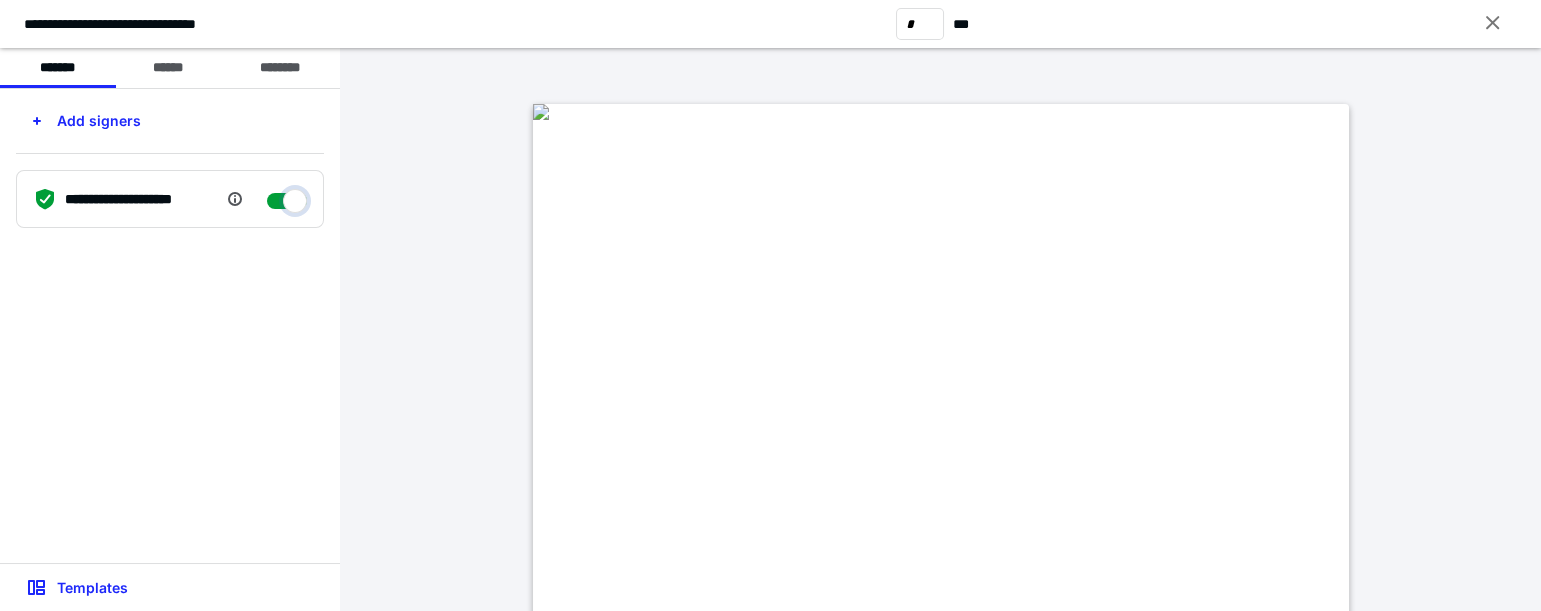 checkbox on "****" 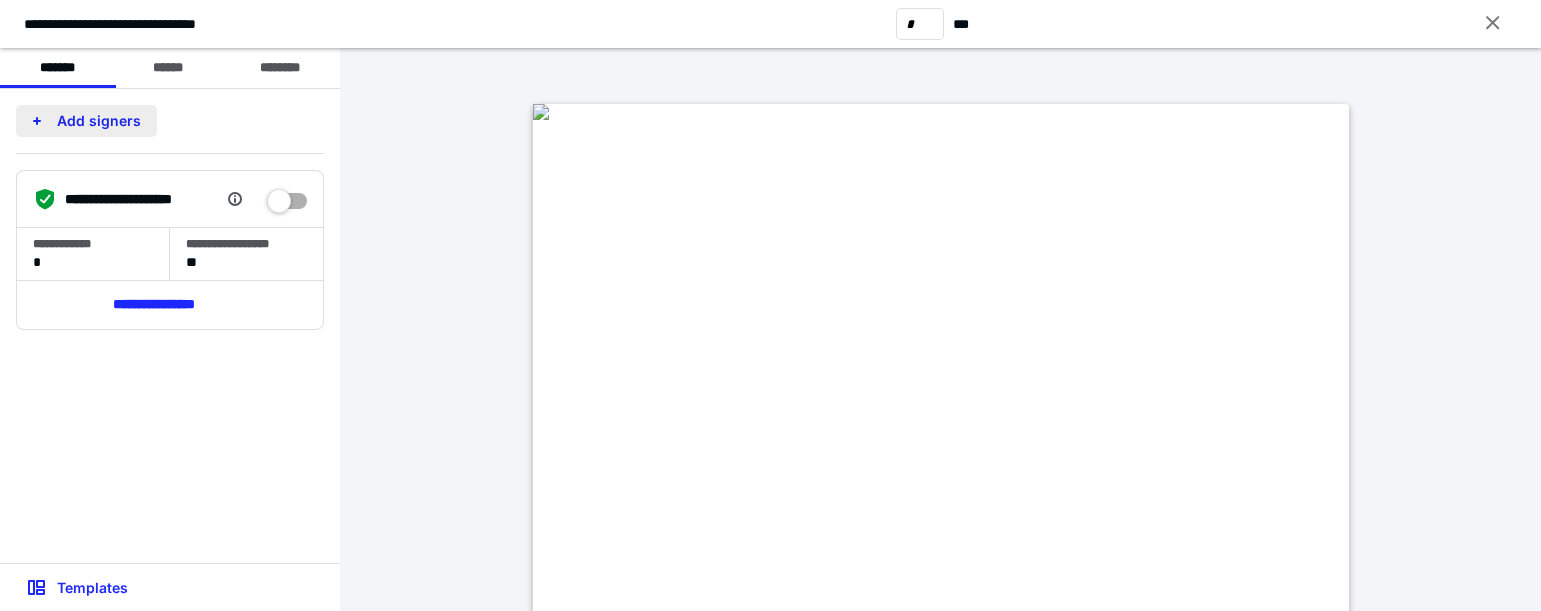 click on "Add signers" at bounding box center (86, 121) 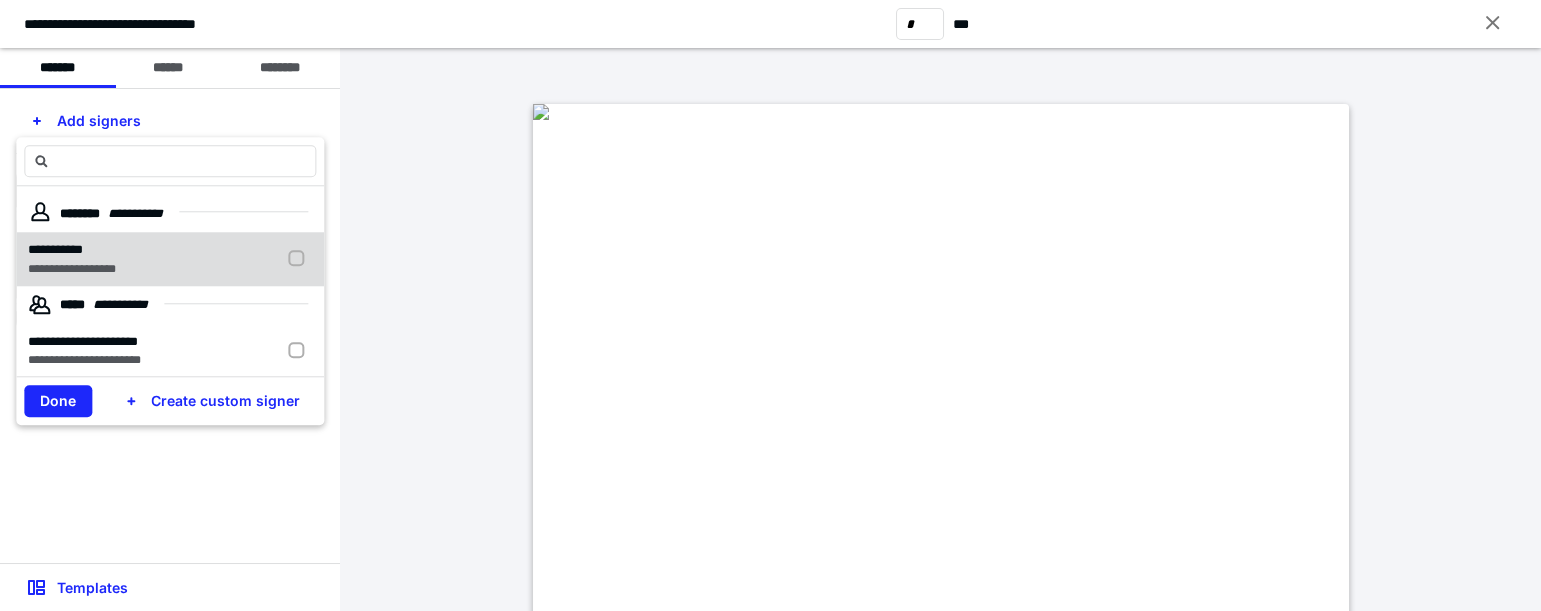 click on "**********" at bounding box center [72, 250] 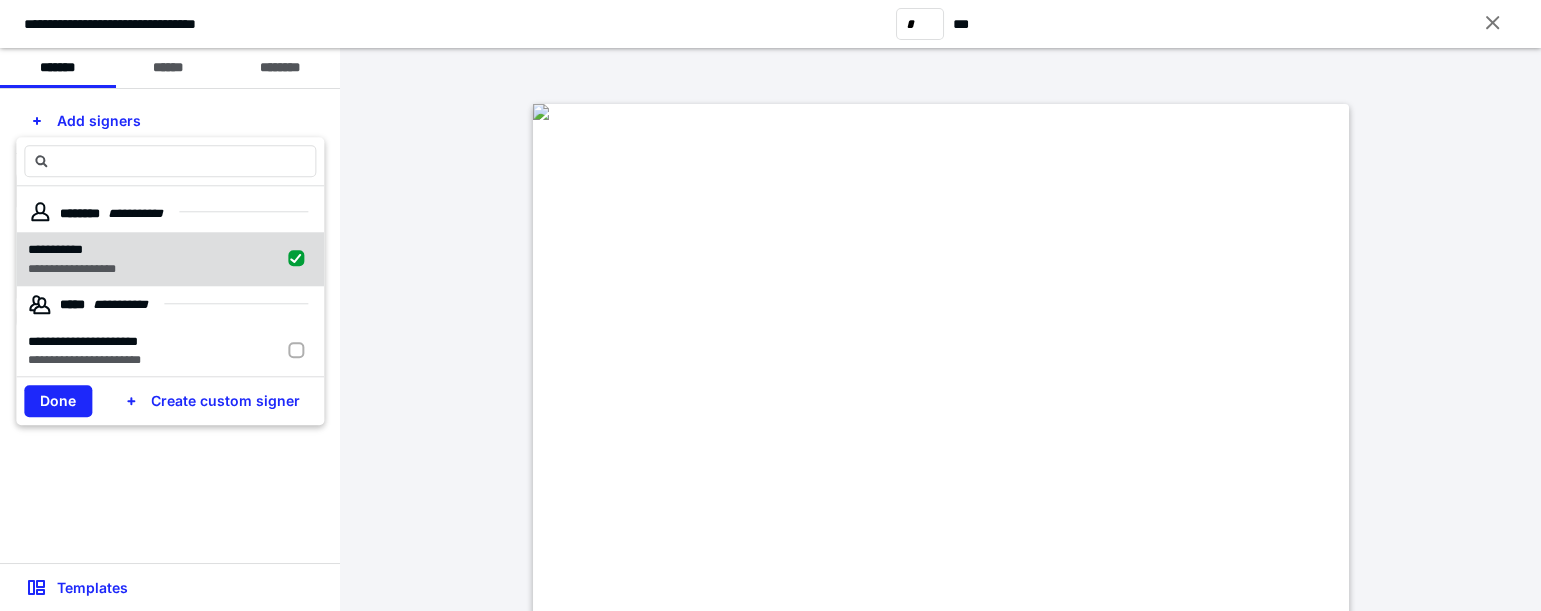 checkbox on "true" 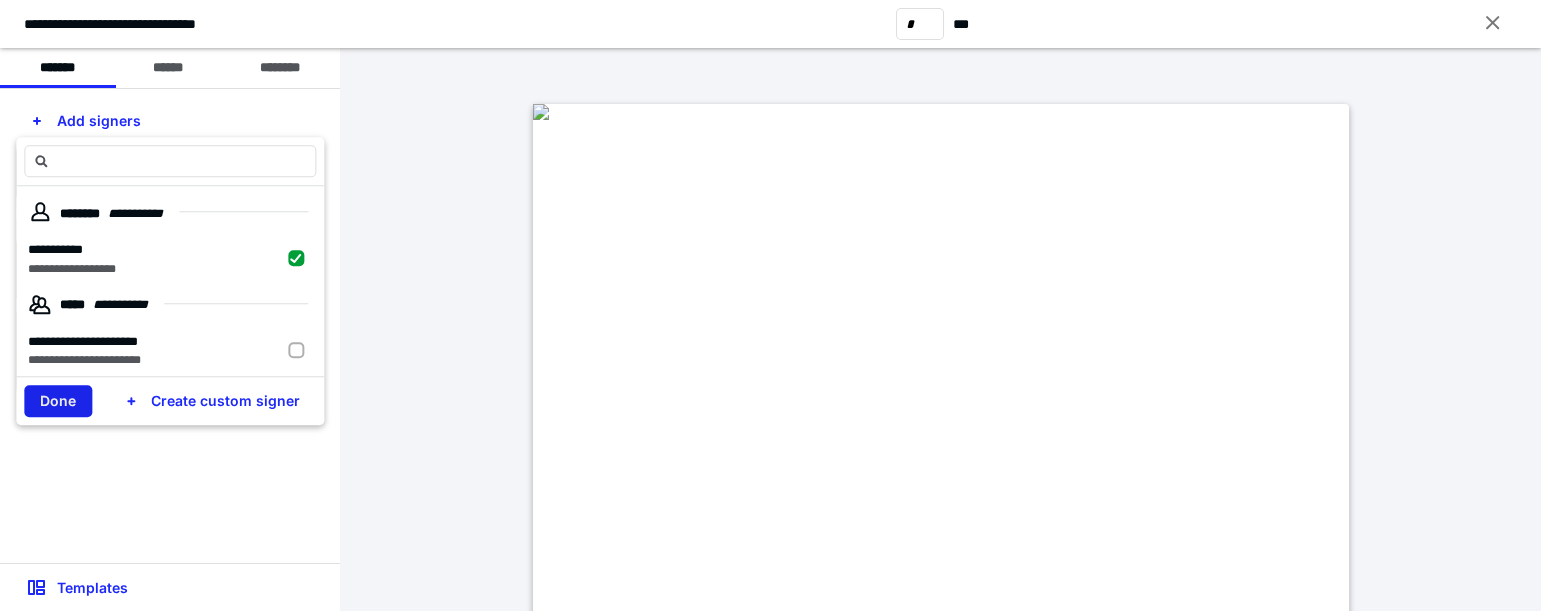 click on "Done" at bounding box center [58, 401] 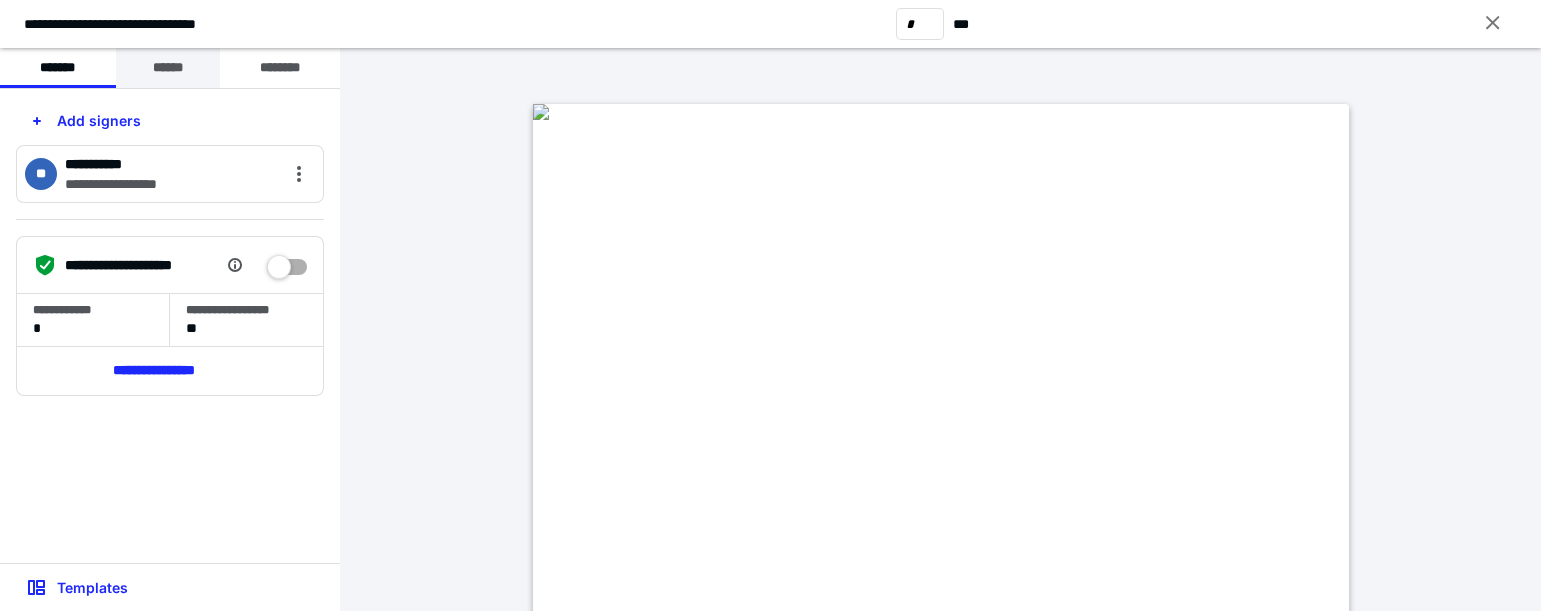 click on "******" at bounding box center (168, 68) 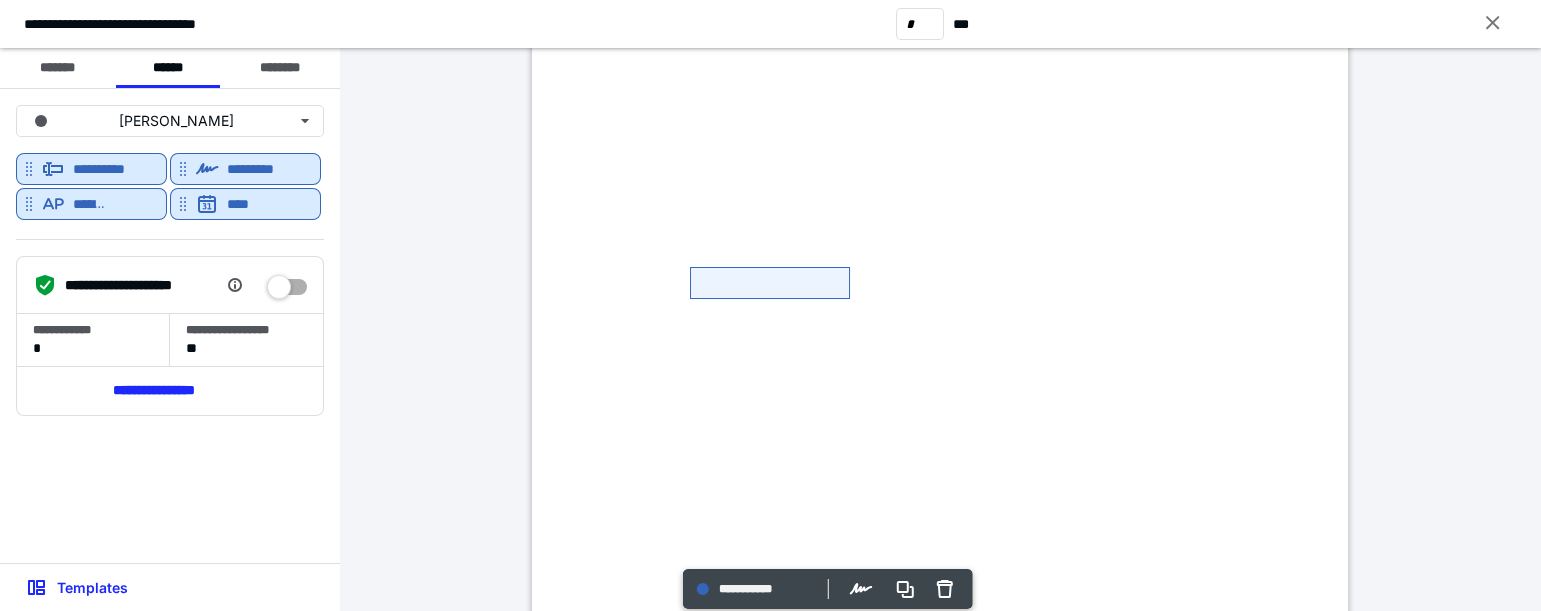 scroll, scrollTop: 0, scrollLeft: 0, axis: both 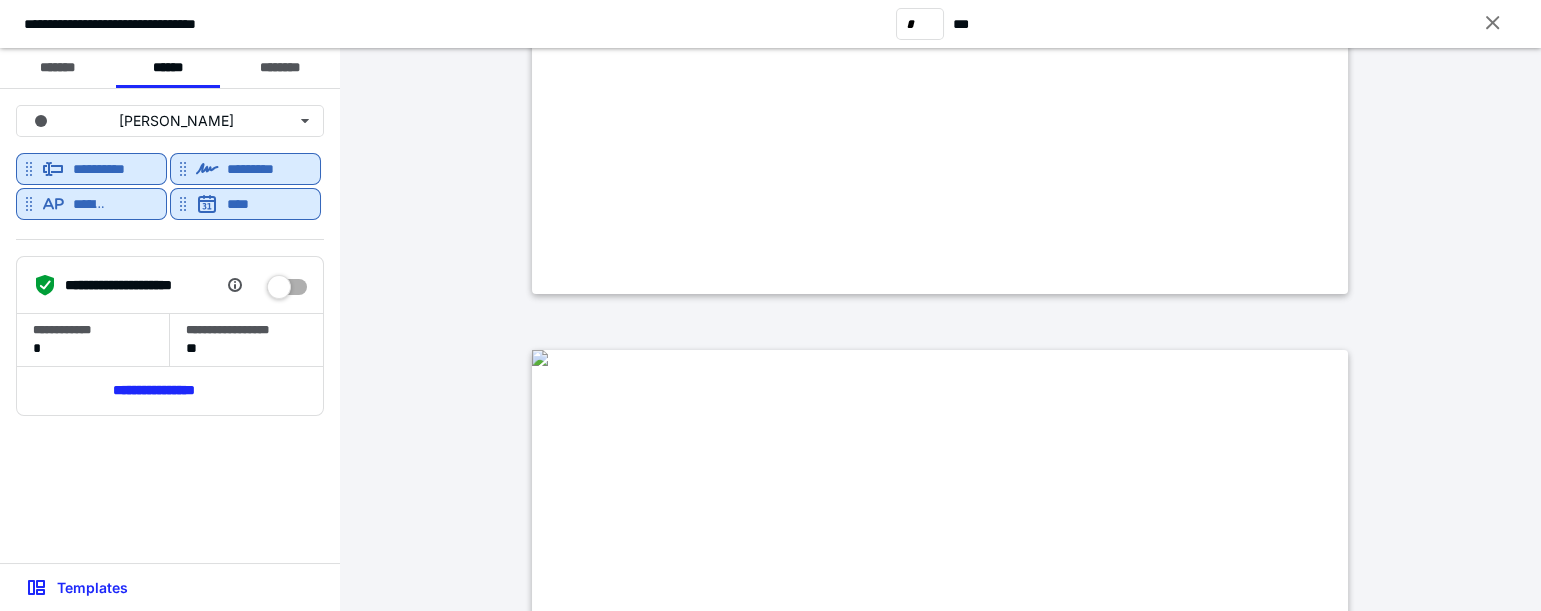 type on "*" 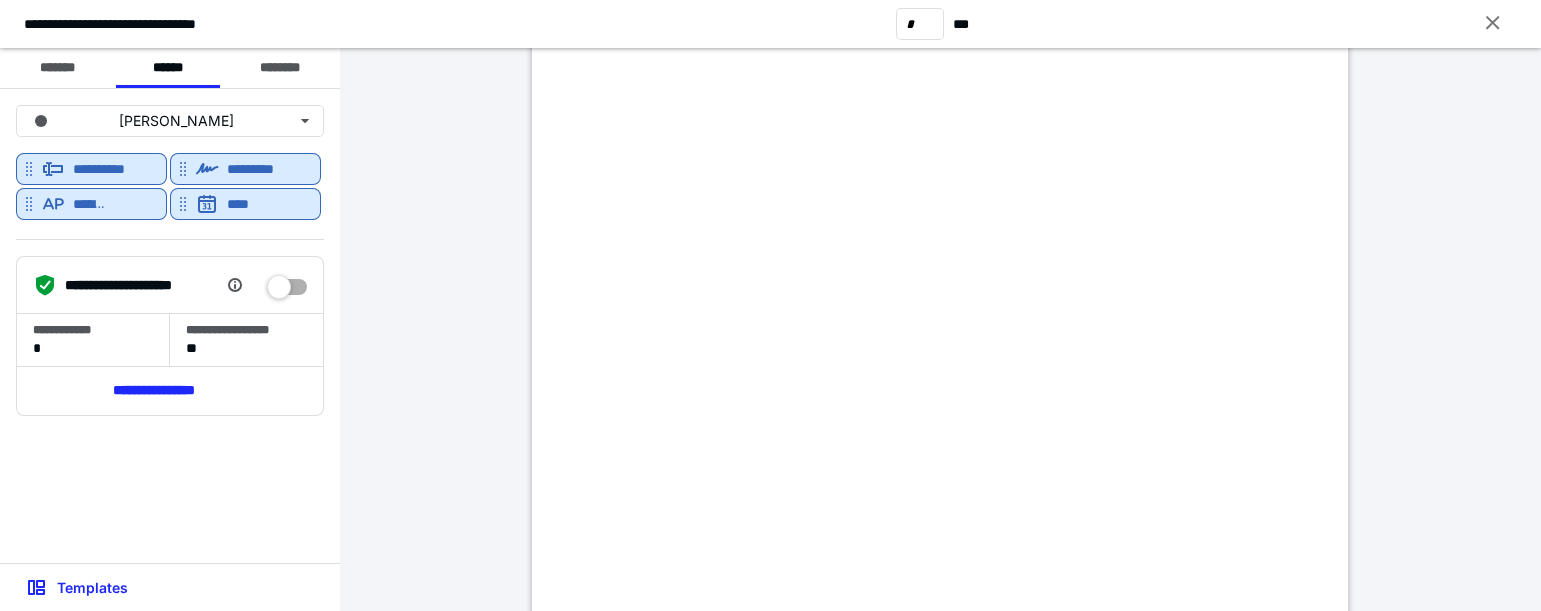 scroll, scrollTop: 4140, scrollLeft: 0, axis: vertical 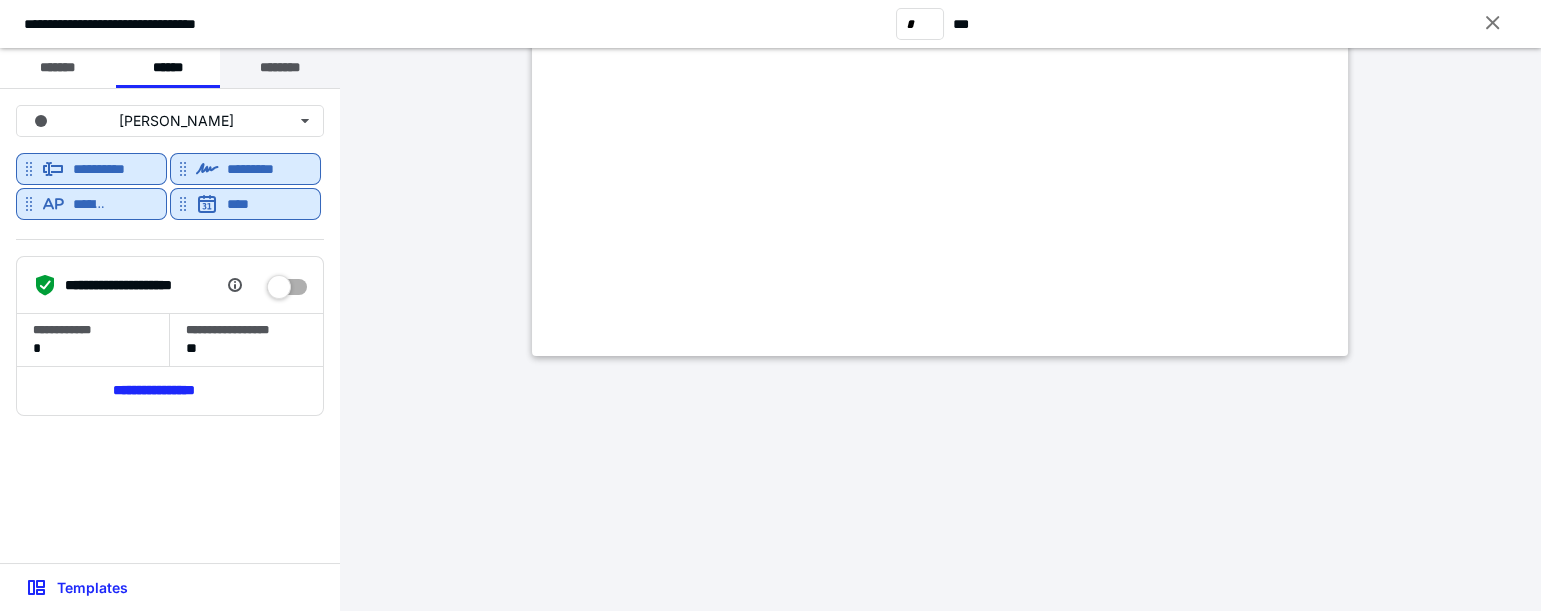 click on "********" at bounding box center (280, 68) 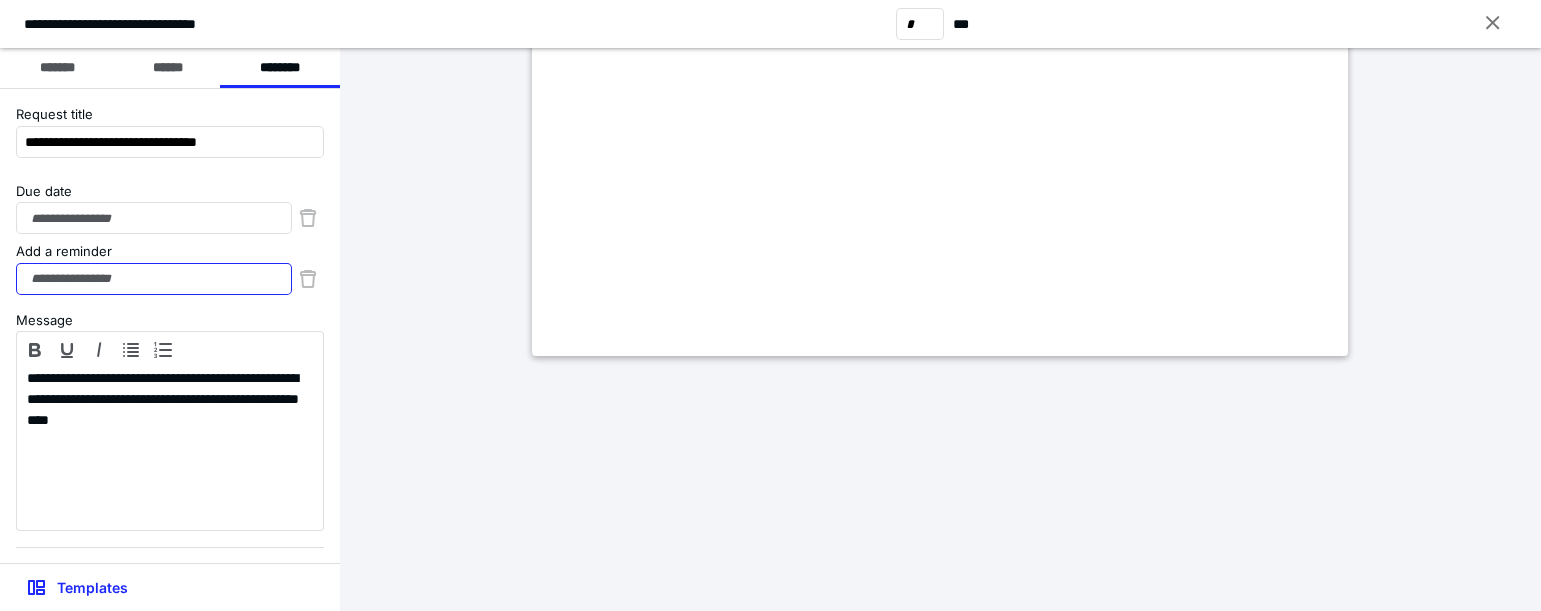click on "Add a reminder" at bounding box center [154, 279] 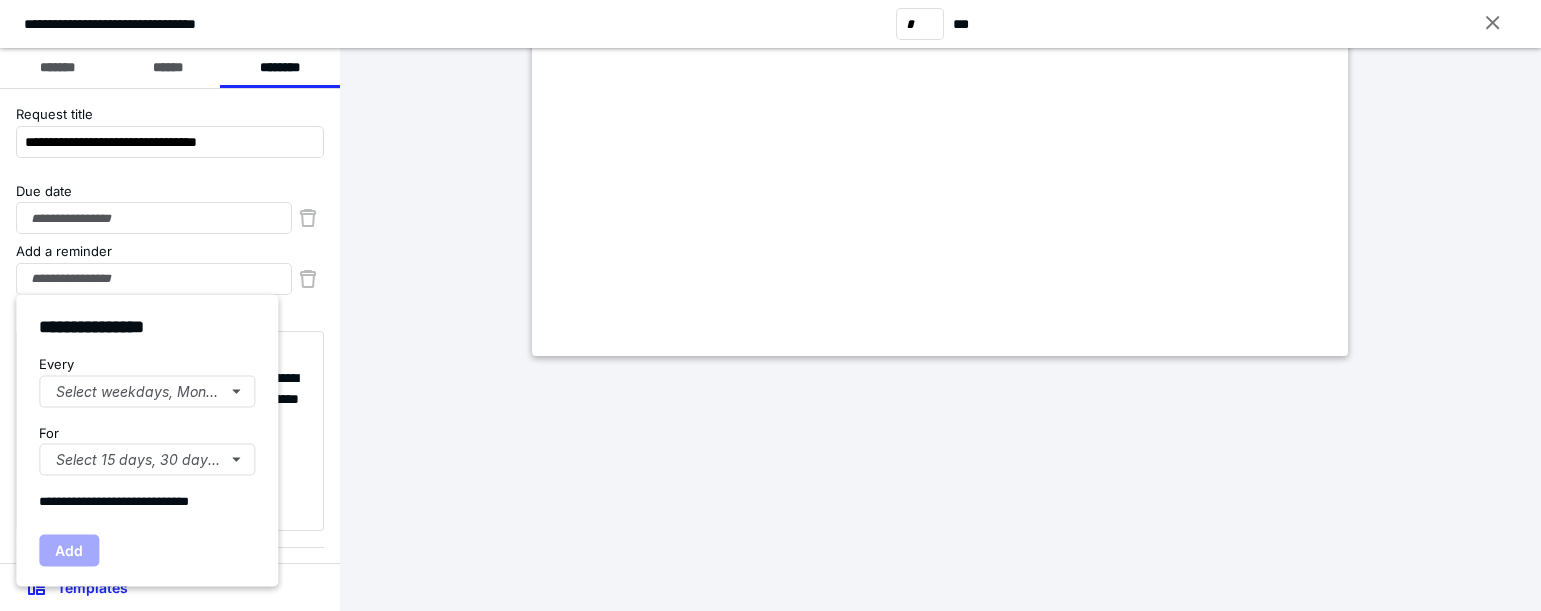 click on "**********" at bounding box center [147, 441] 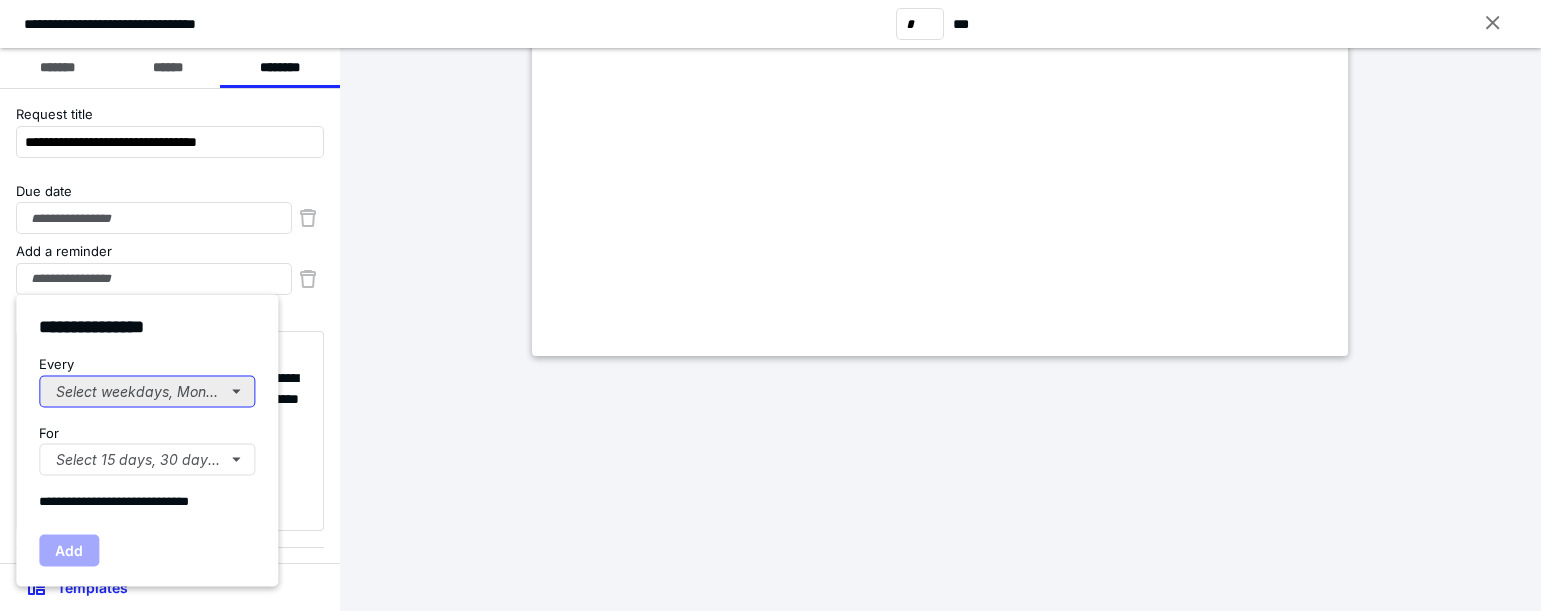 click on "Select weekdays, Mondays, or Tues..." at bounding box center [147, 391] 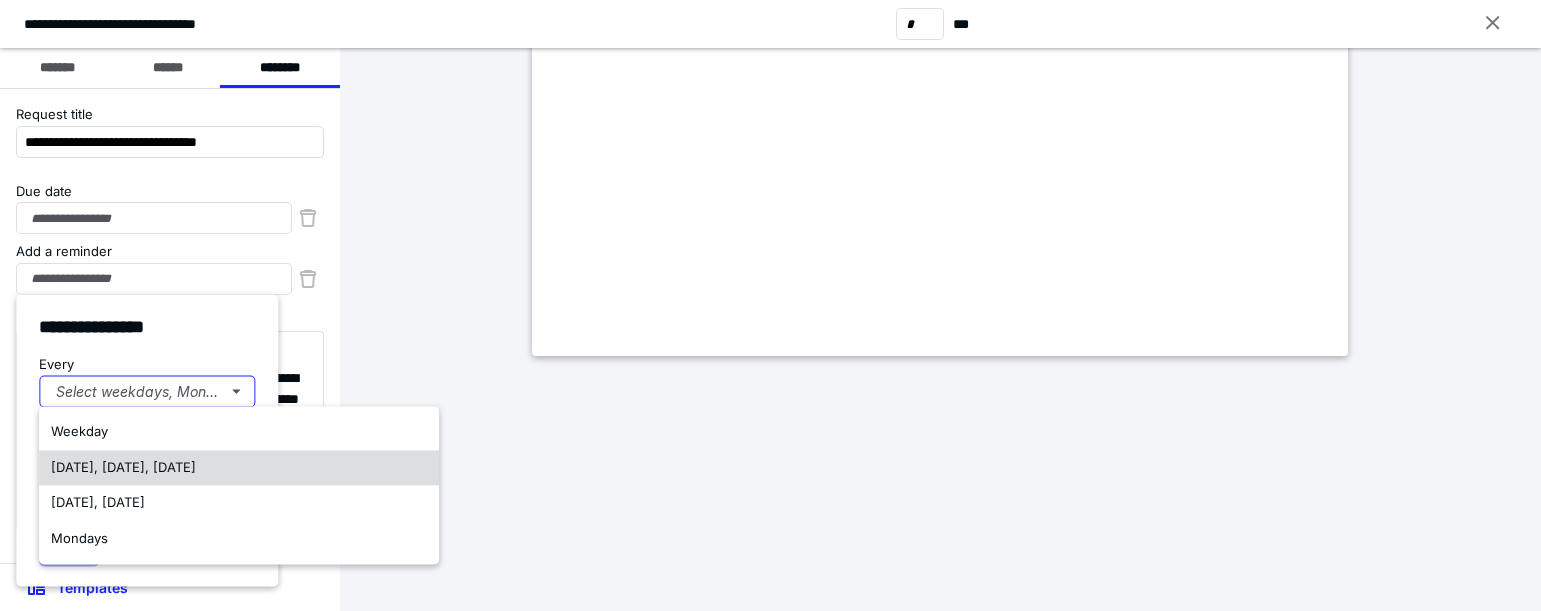 click on "[DATE], [DATE], [DATE]" at bounding box center [123, 467] 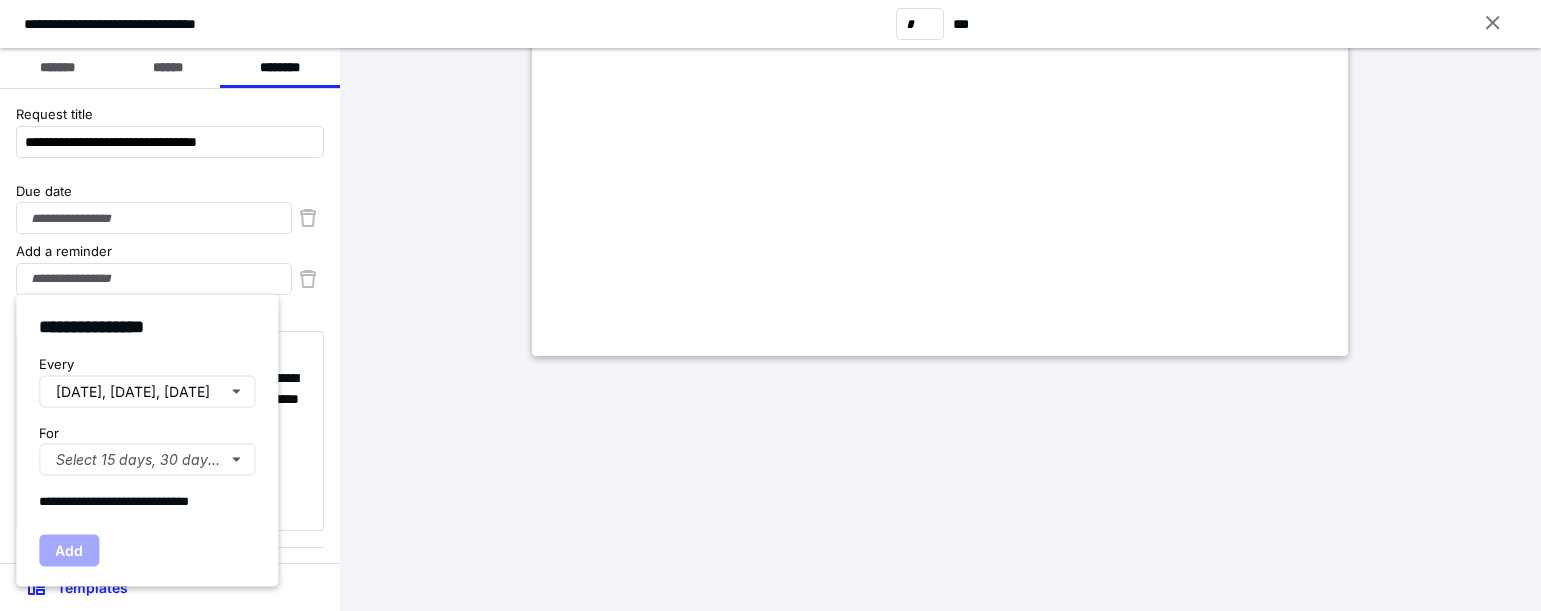 click on "For Select 15 days, 30 days, or 45 days..." at bounding box center [147, 449] 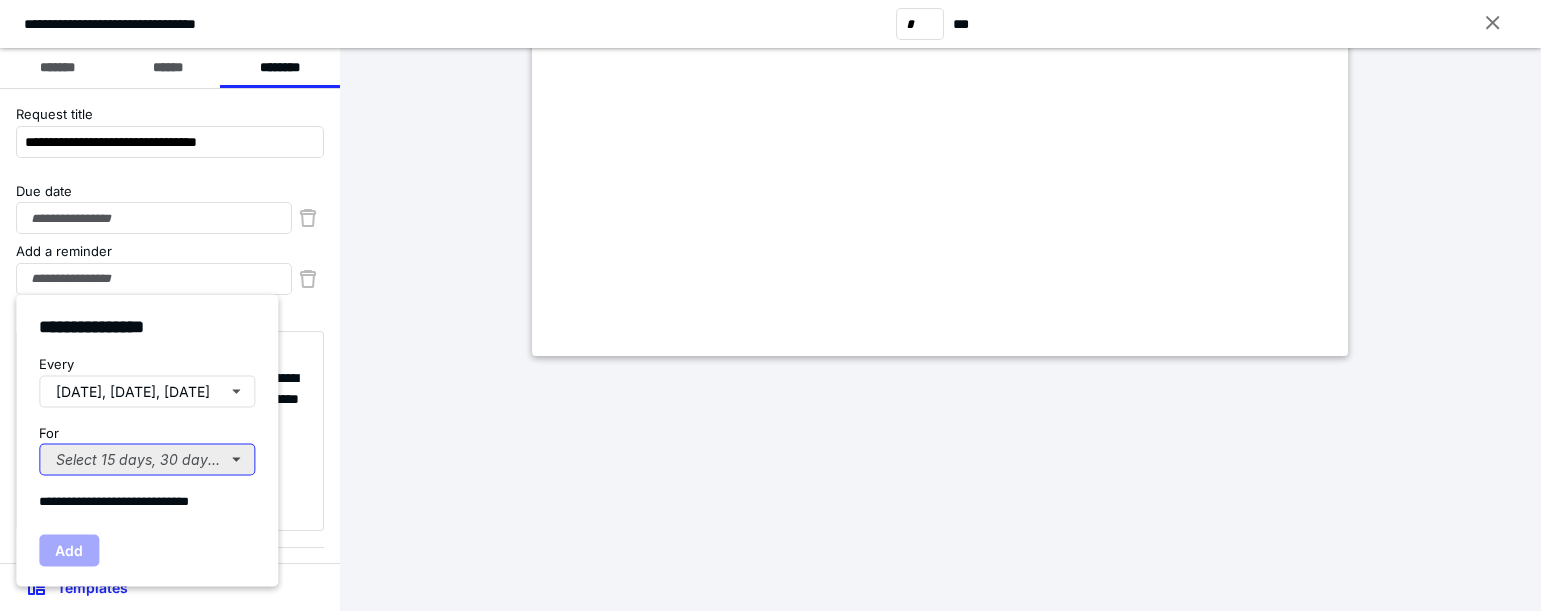 click on "Select 15 days, 30 days, or 45 days..." at bounding box center [147, 460] 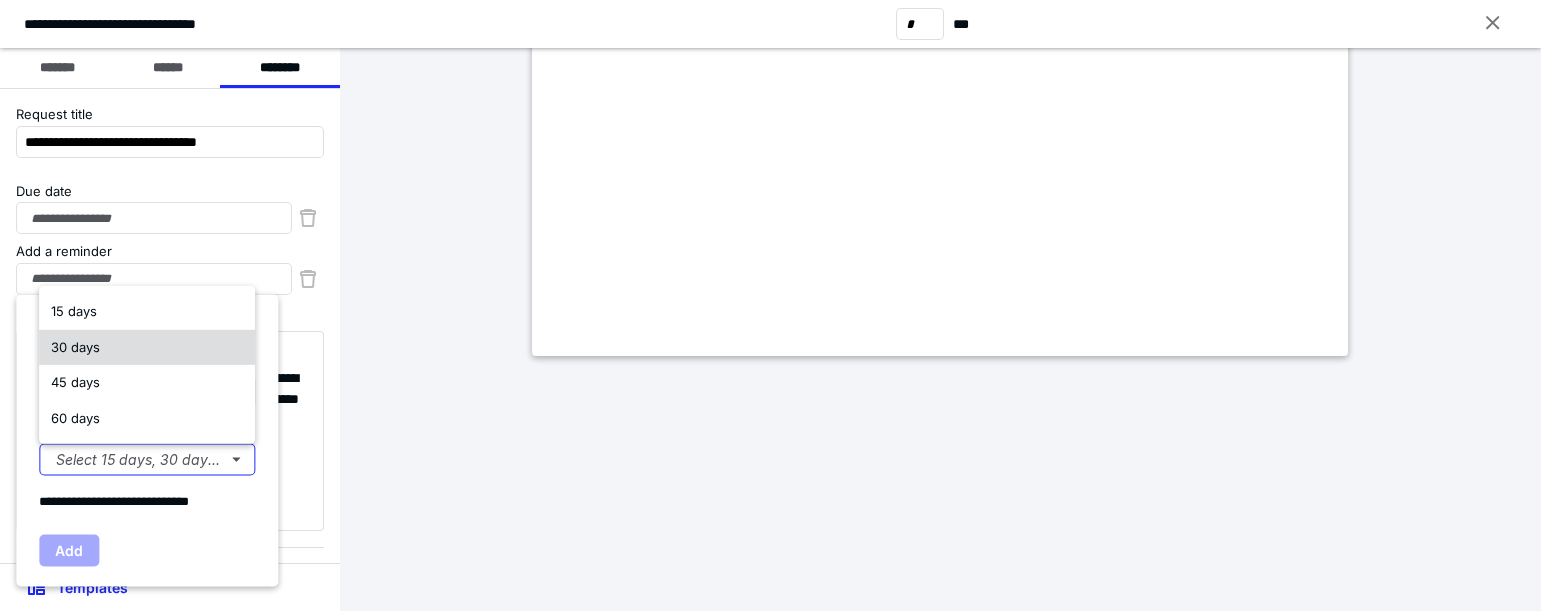 click on "30 days" at bounding box center (147, 348) 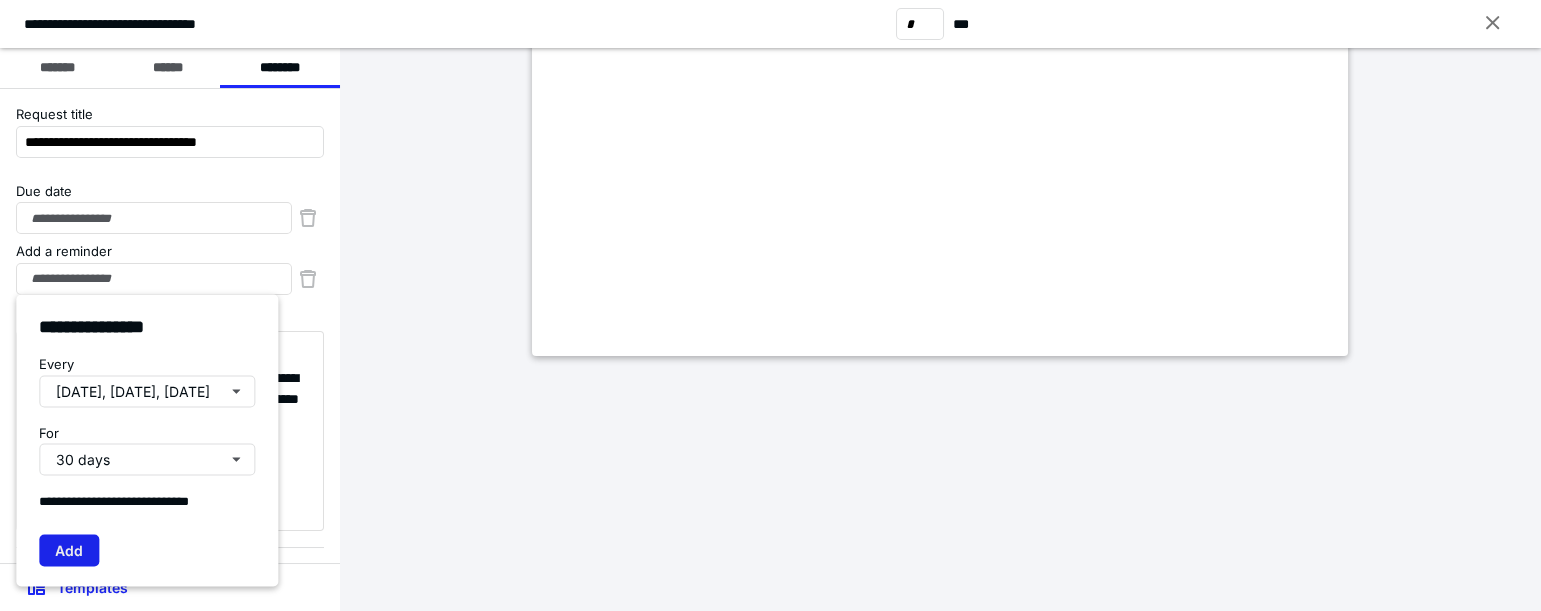 click on "Add" at bounding box center [69, 551] 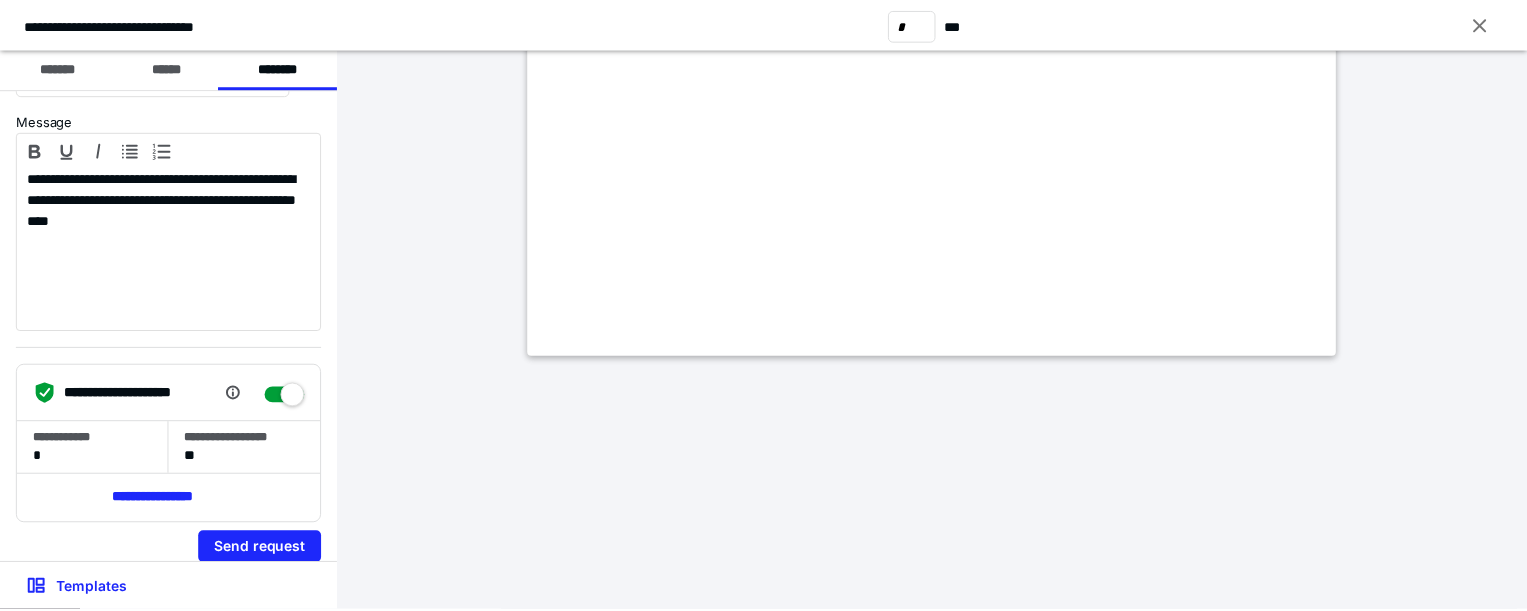 scroll, scrollTop: 216, scrollLeft: 0, axis: vertical 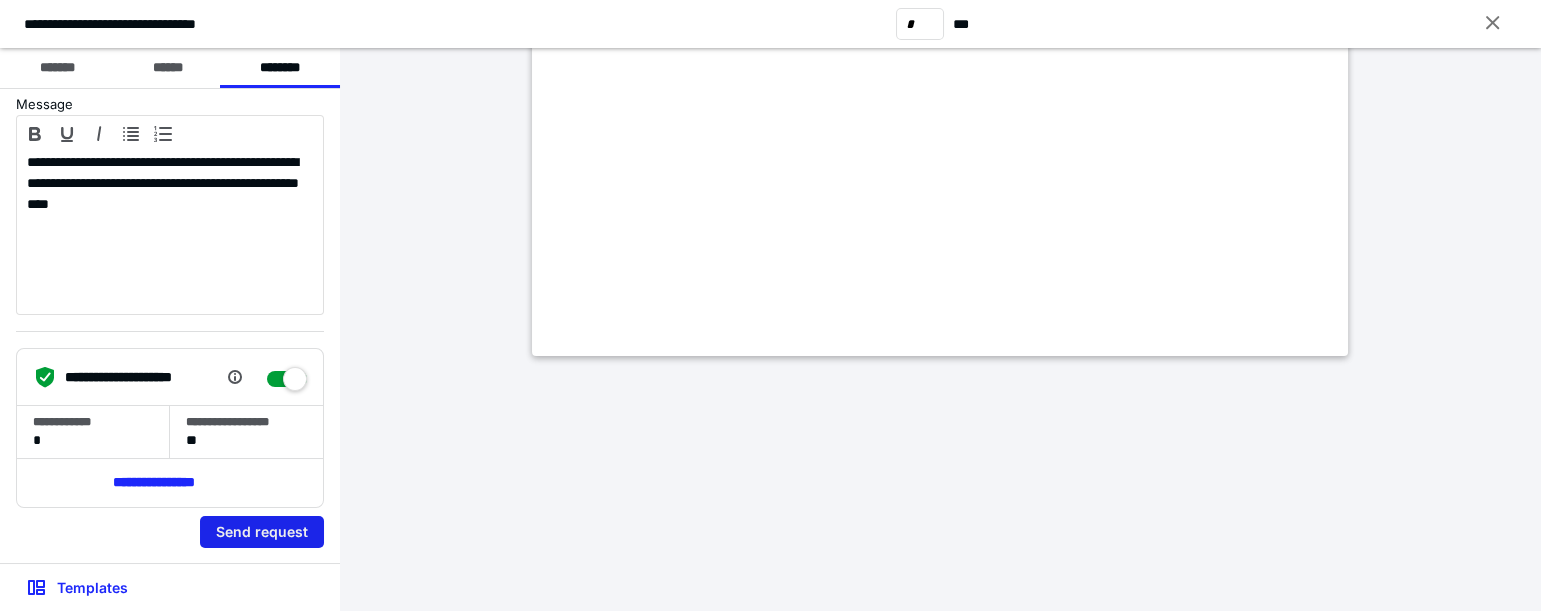 click on "Send request" at bounding box center (262, 532) 